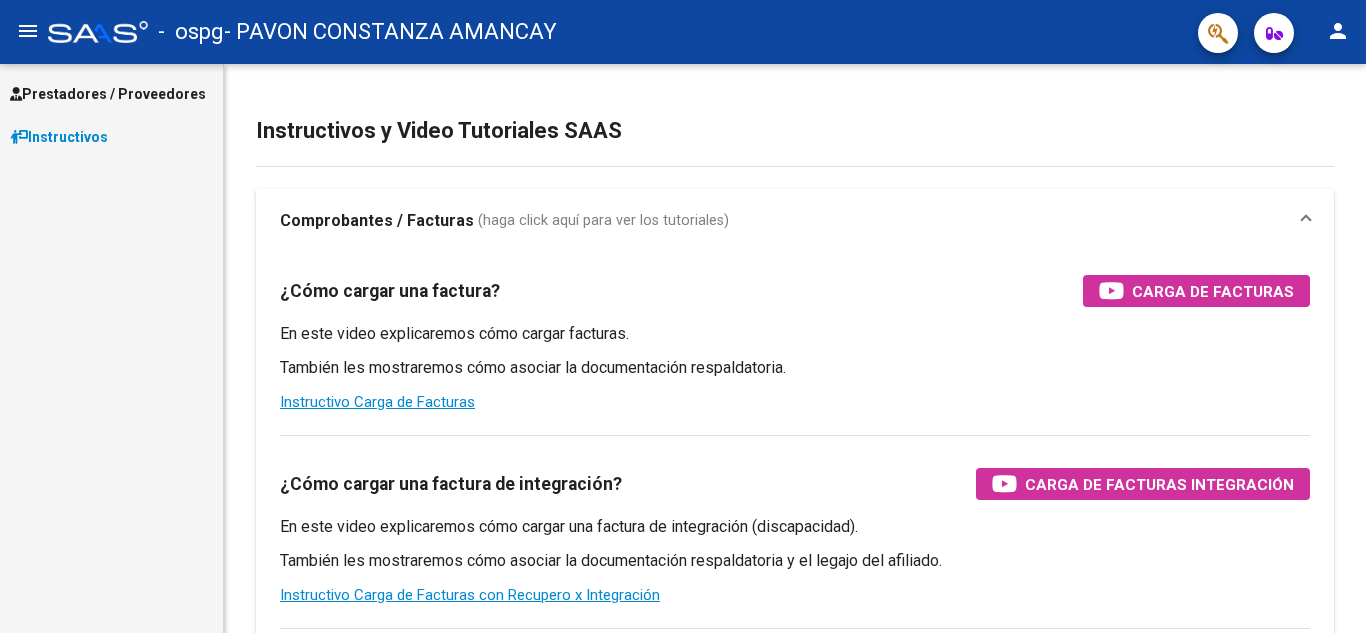 scroll, scrollTop: 0, scrollLeft: 0, axis: both 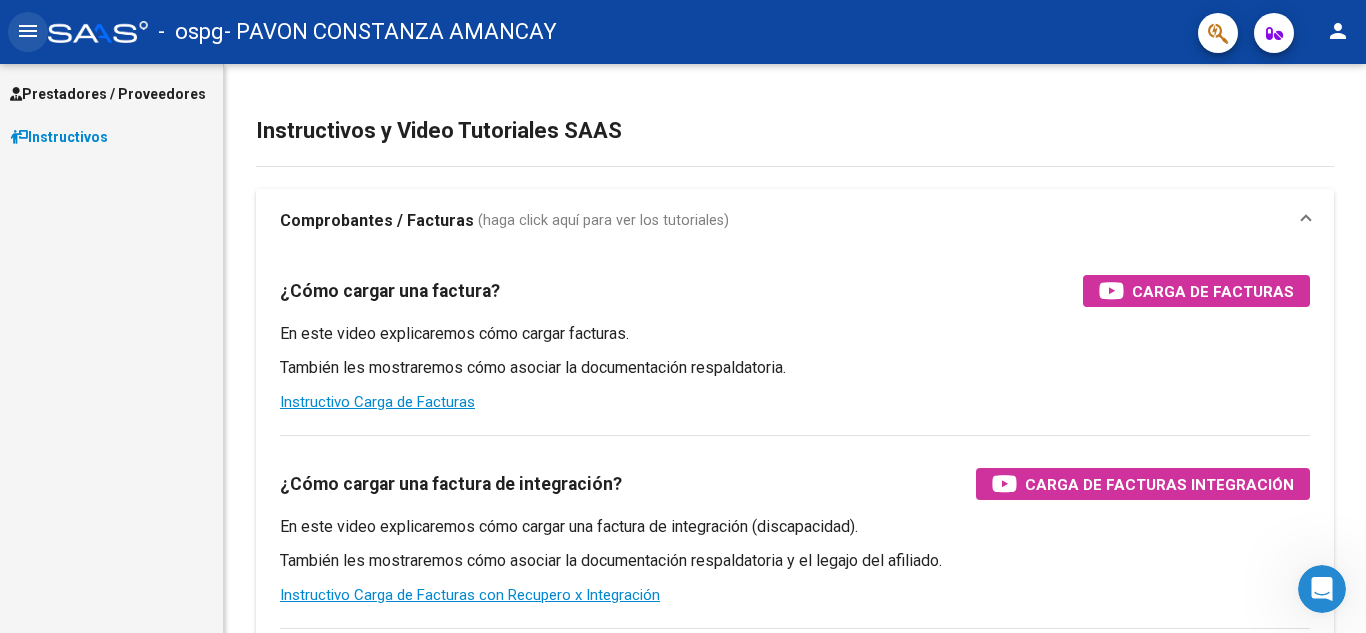 click on "menu" 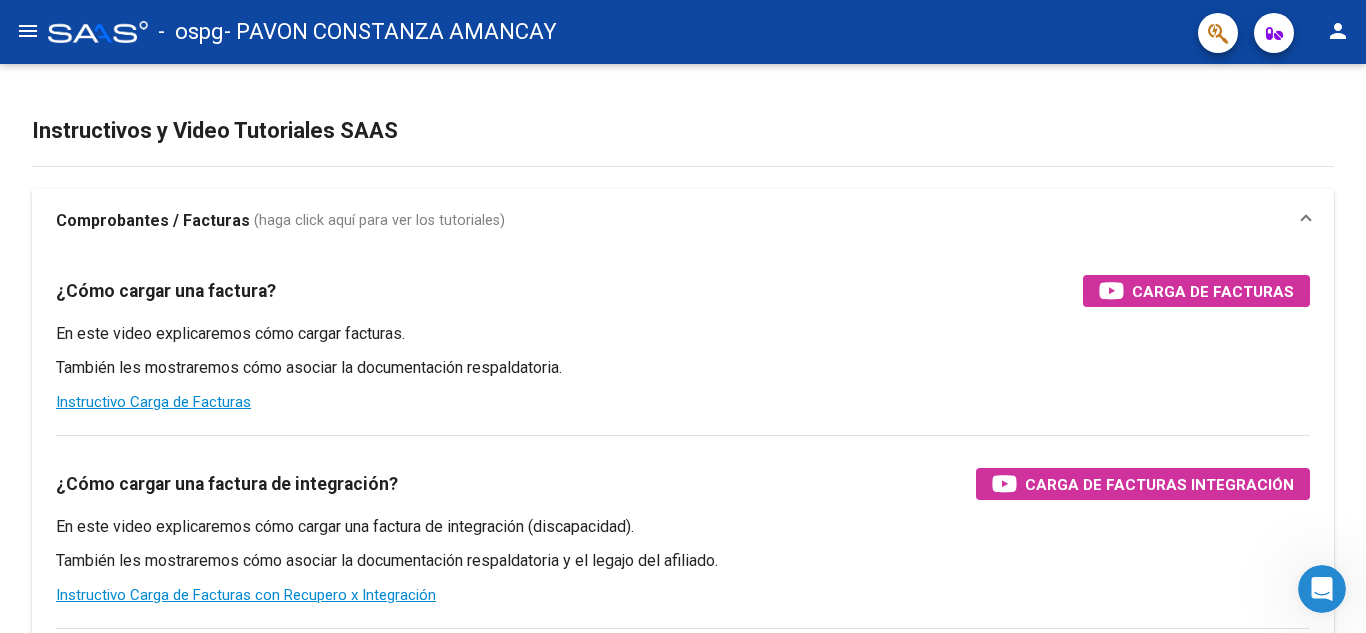 click on "menu" 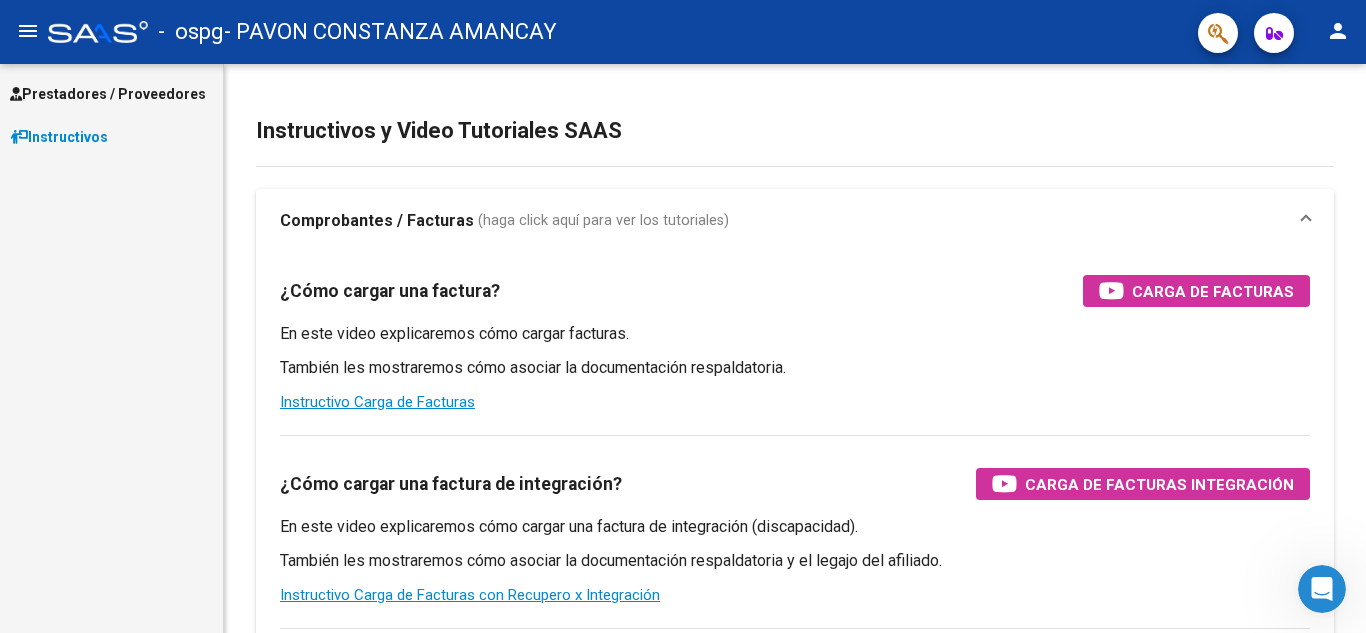click 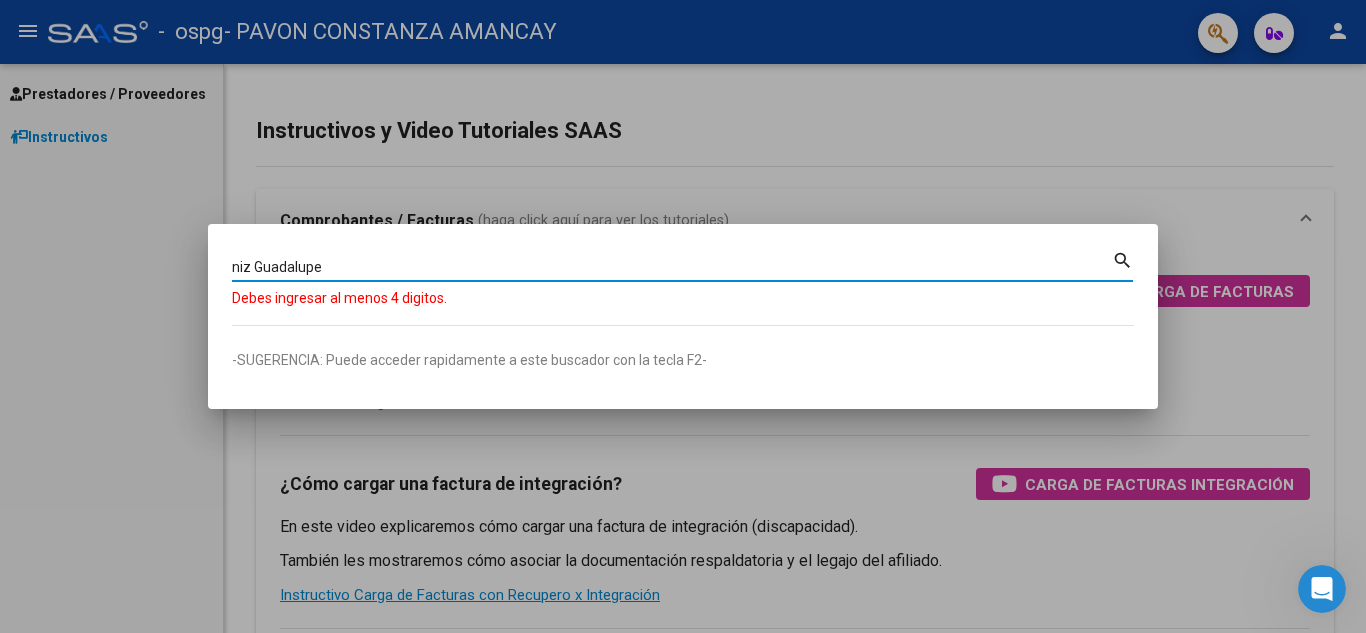 type on "niz Guadalupe" 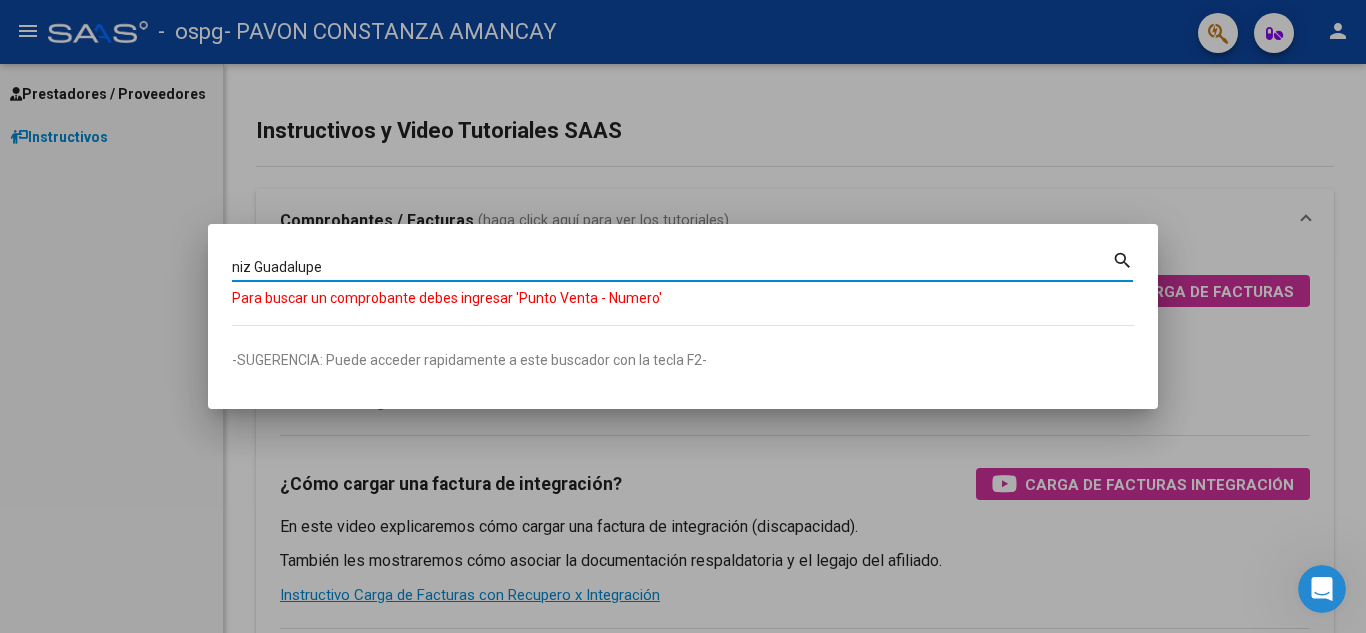 drag, startPoint x: 417, startPoint y: 264, endPoint x: 0, endPoint y: 335, distance: 423.0012 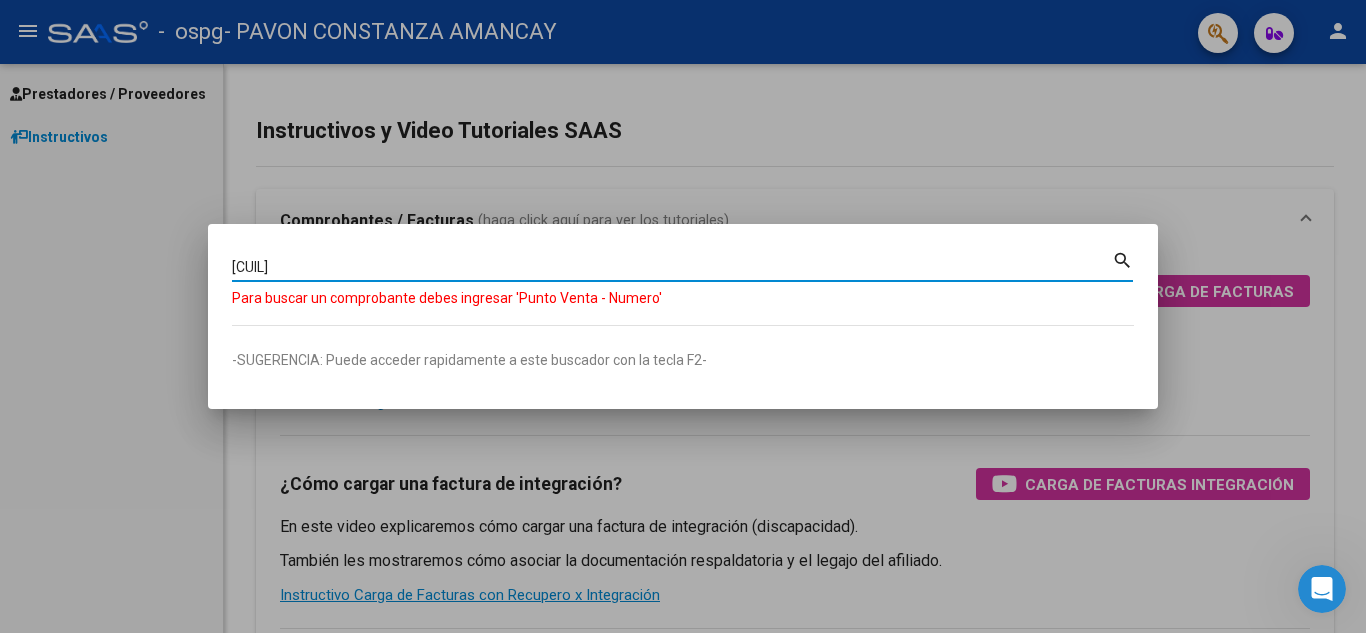 type on "[CUIL]" 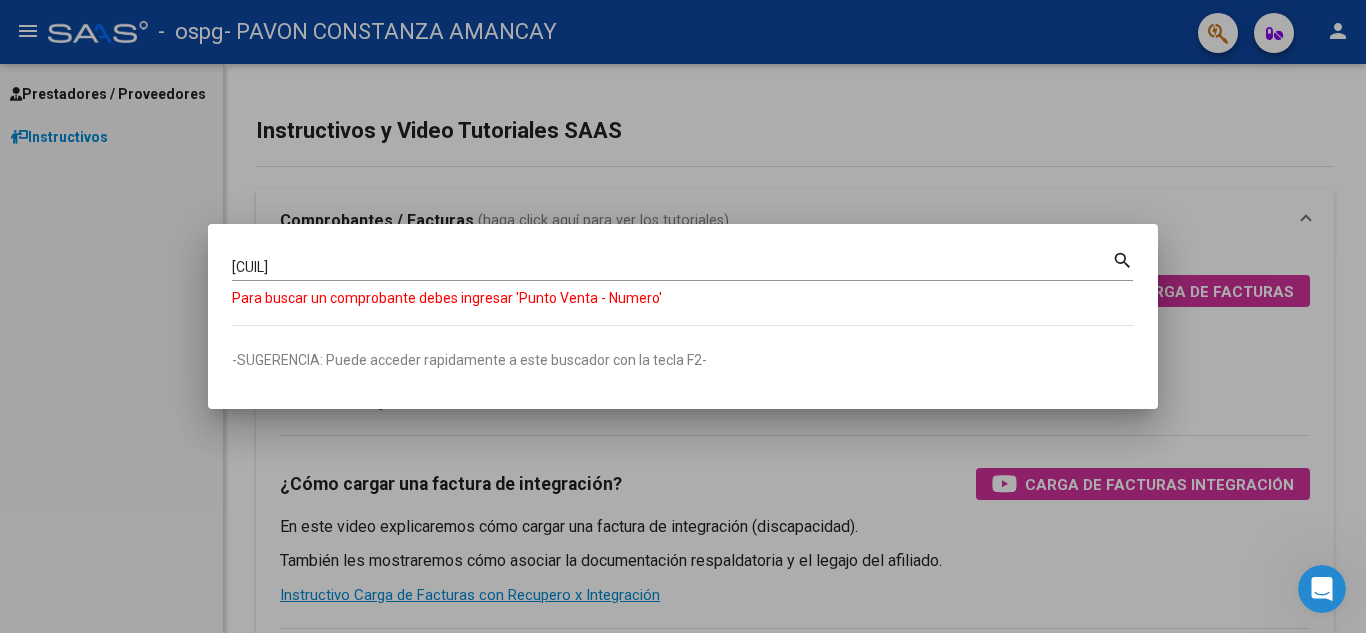 click on "search" at bounding box center [1122, 260] 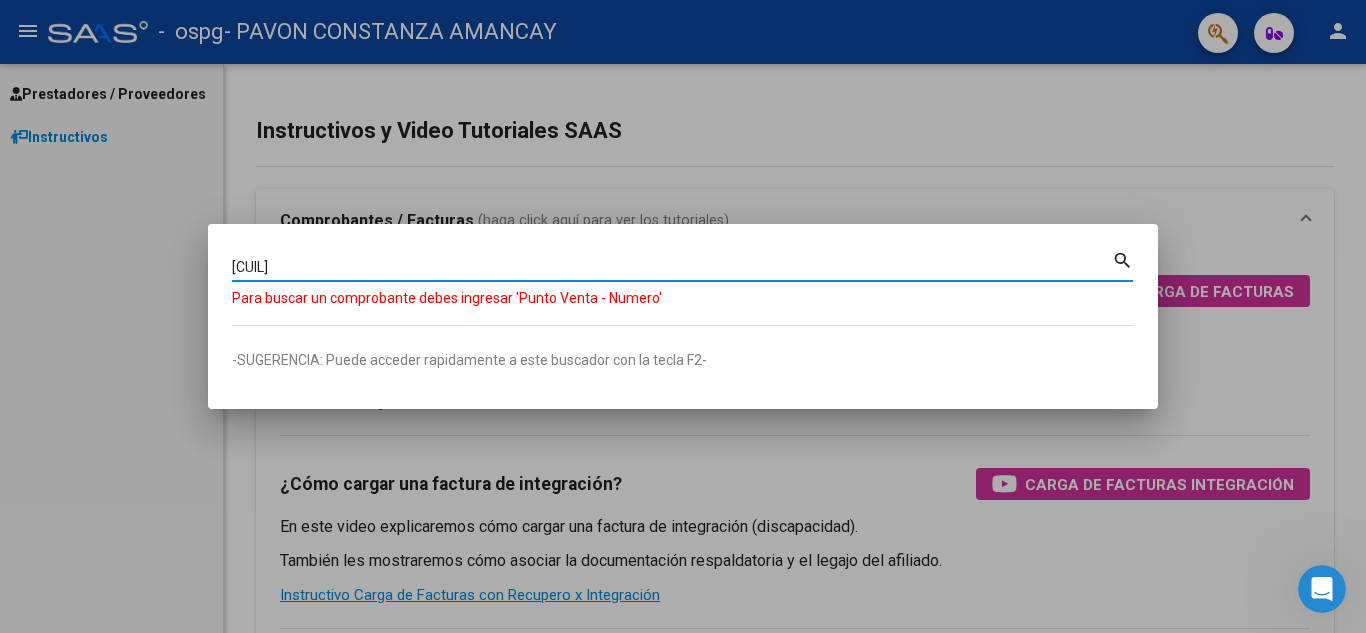 click on "[CUIL]" at bounding box center (672, 267) 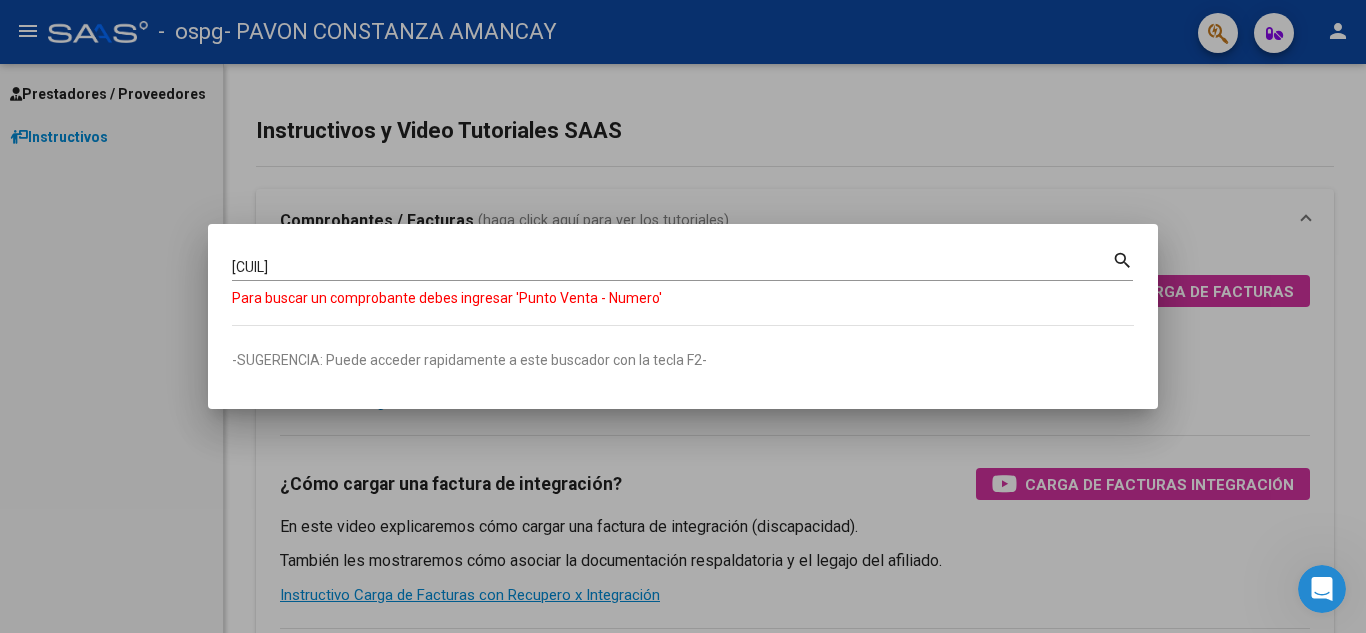 click at bounding box center (683, 316) 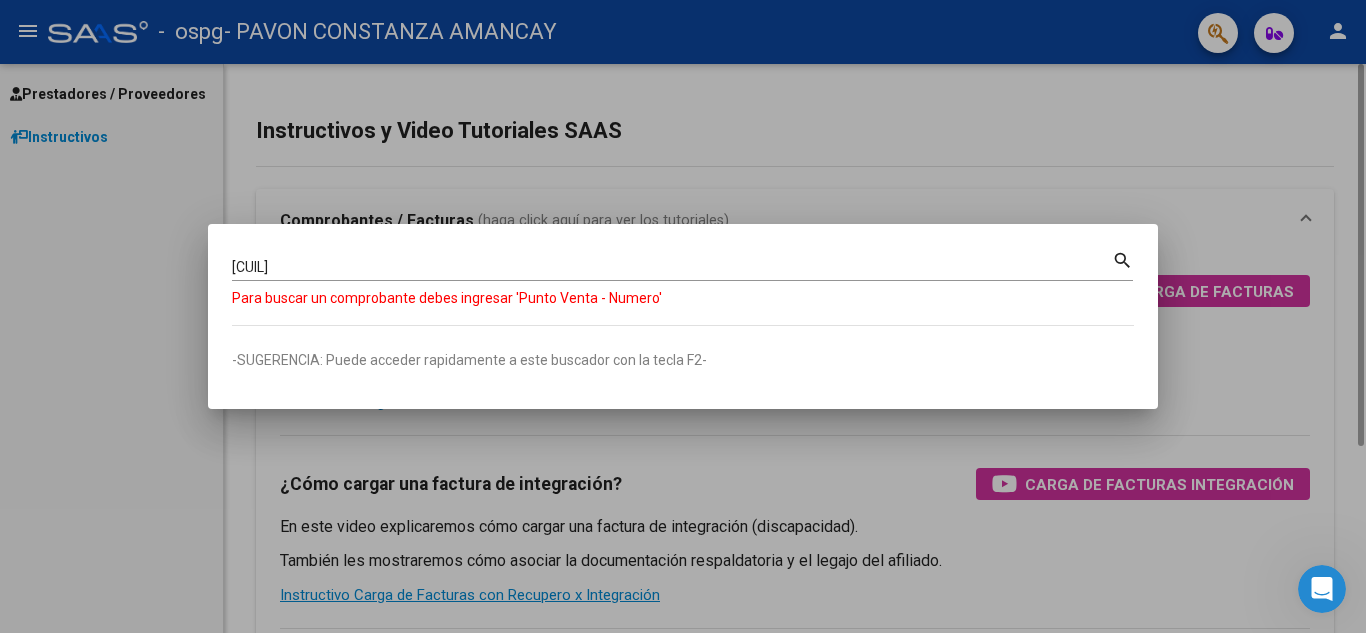 type 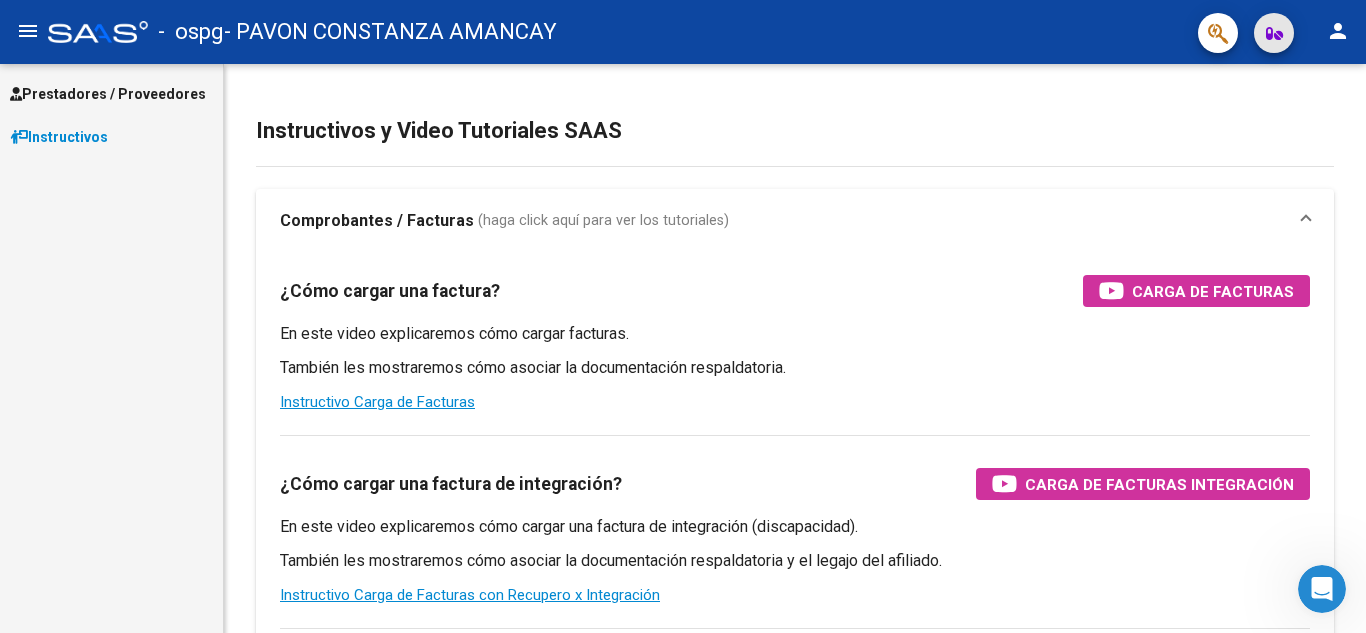 click 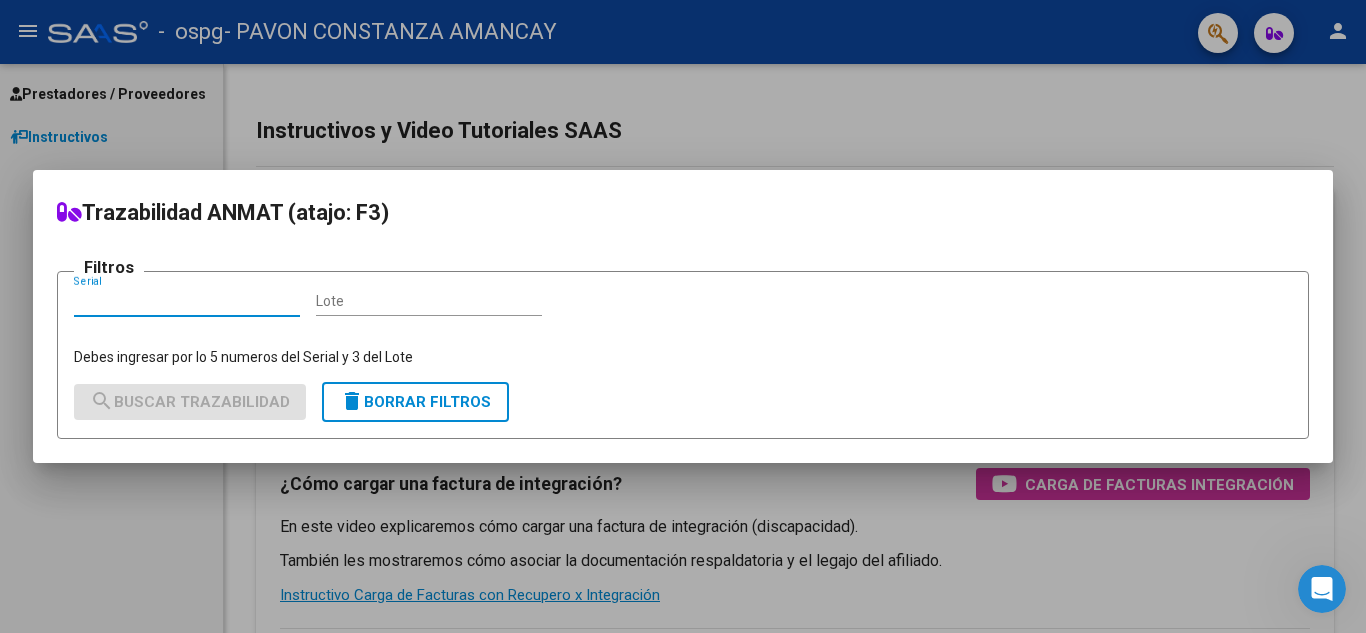 click at bounding box center [683, 316] 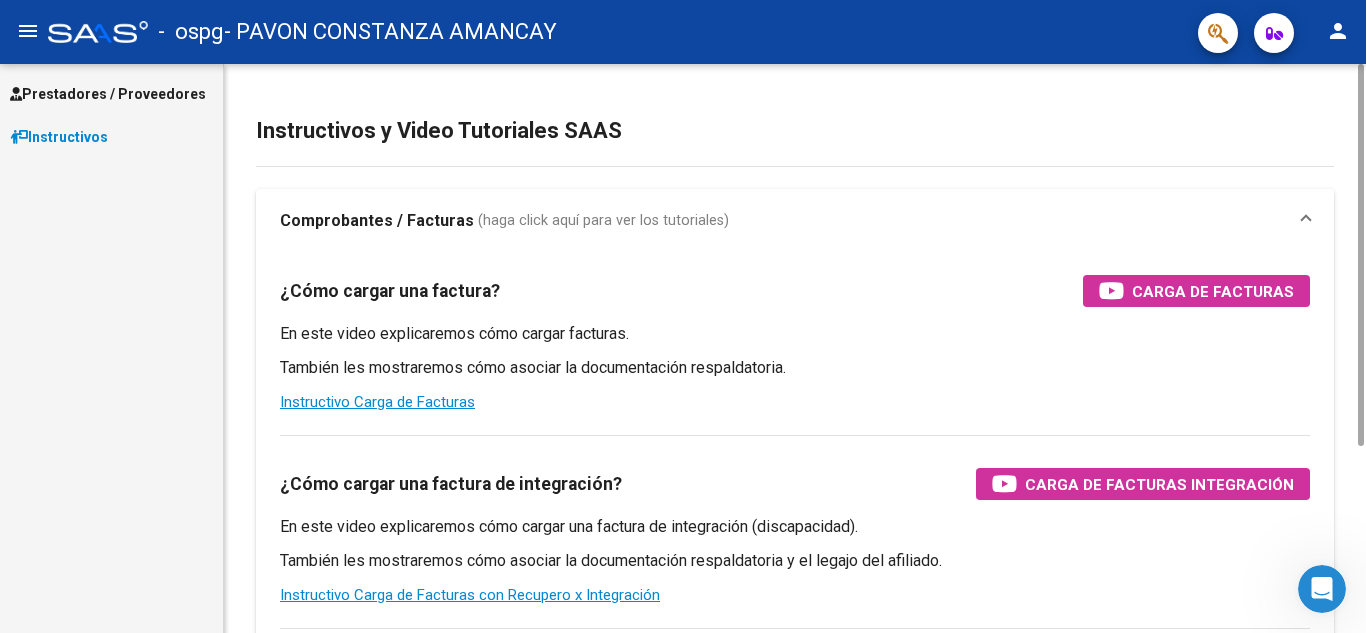 scroll, scrollTop: 278, scrollLeft: 0, axis: vertical 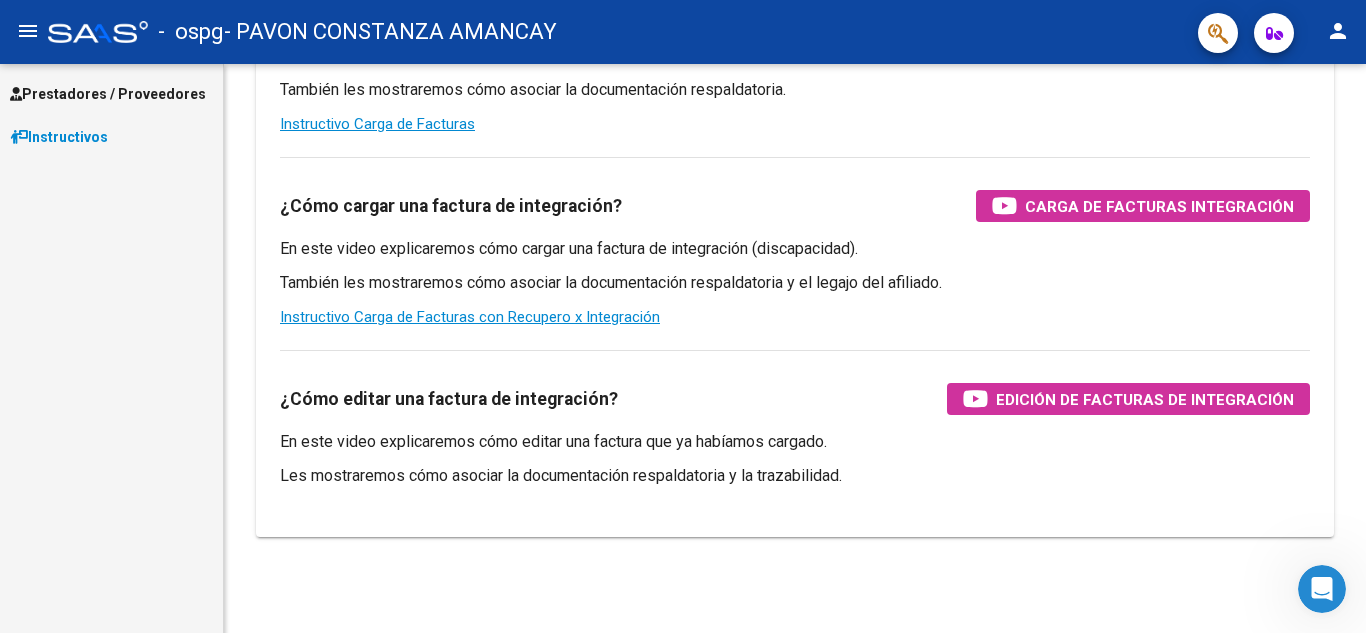click on "Prestadores / Proveedores" at bounding box center [108, 94] 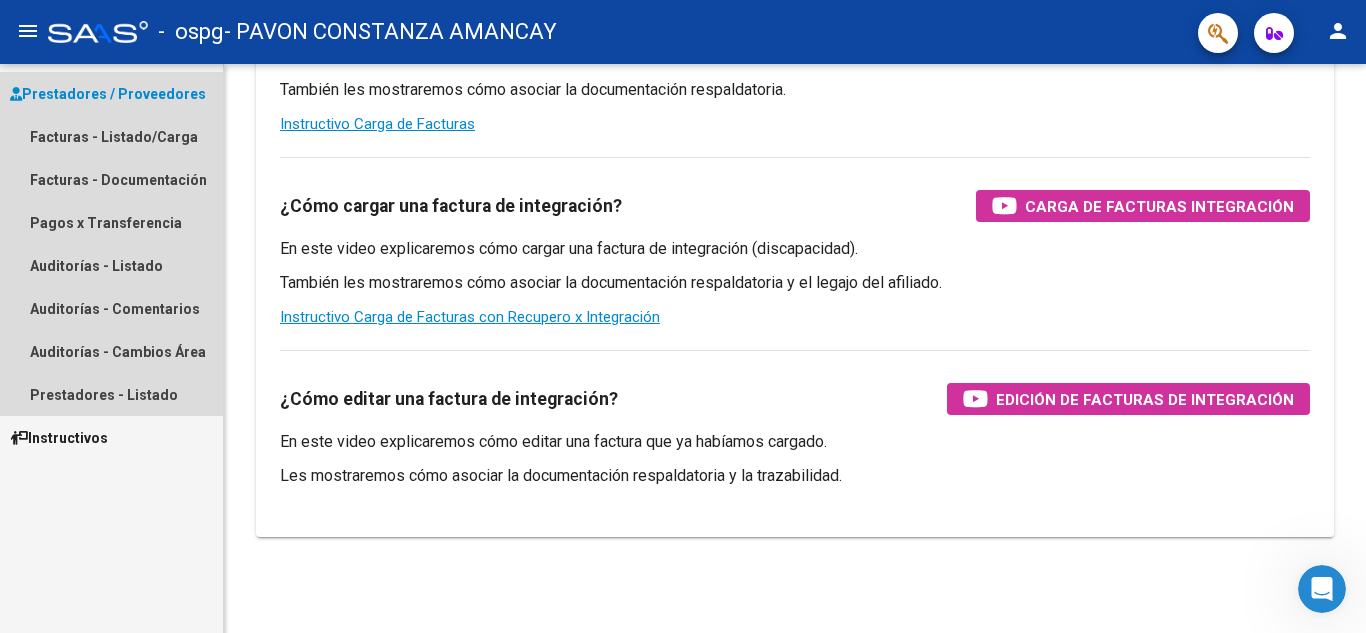 click on "Facturas - Listado/Carga" at bounding box center [111, 136] 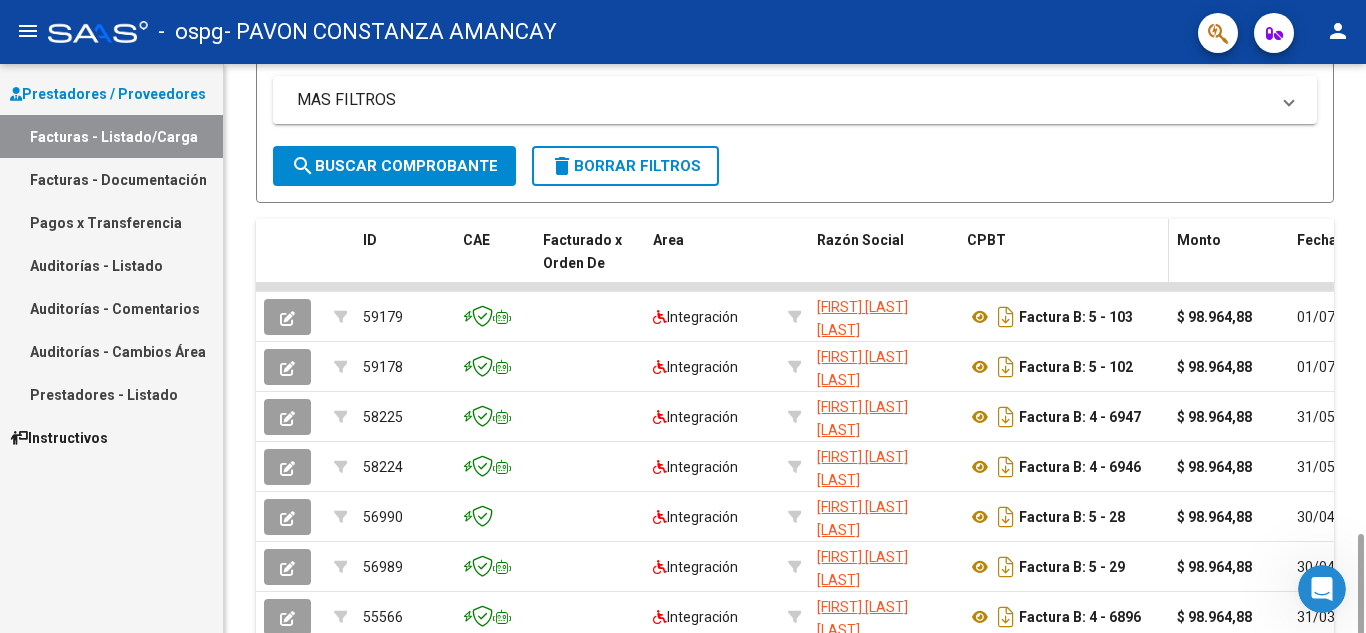 scroll, scrollTop: 600, scrollLeft: 0, axis: vertical 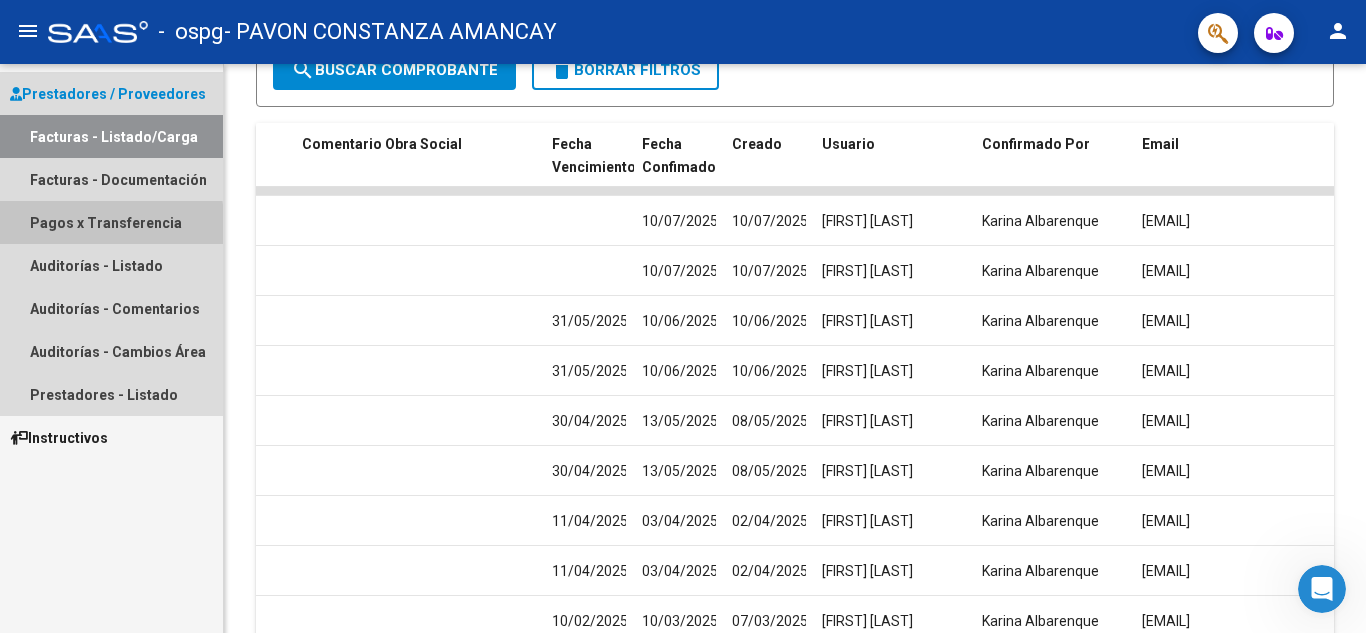 click on "Pagos x Transferencia" at bounding box center [111, 222] 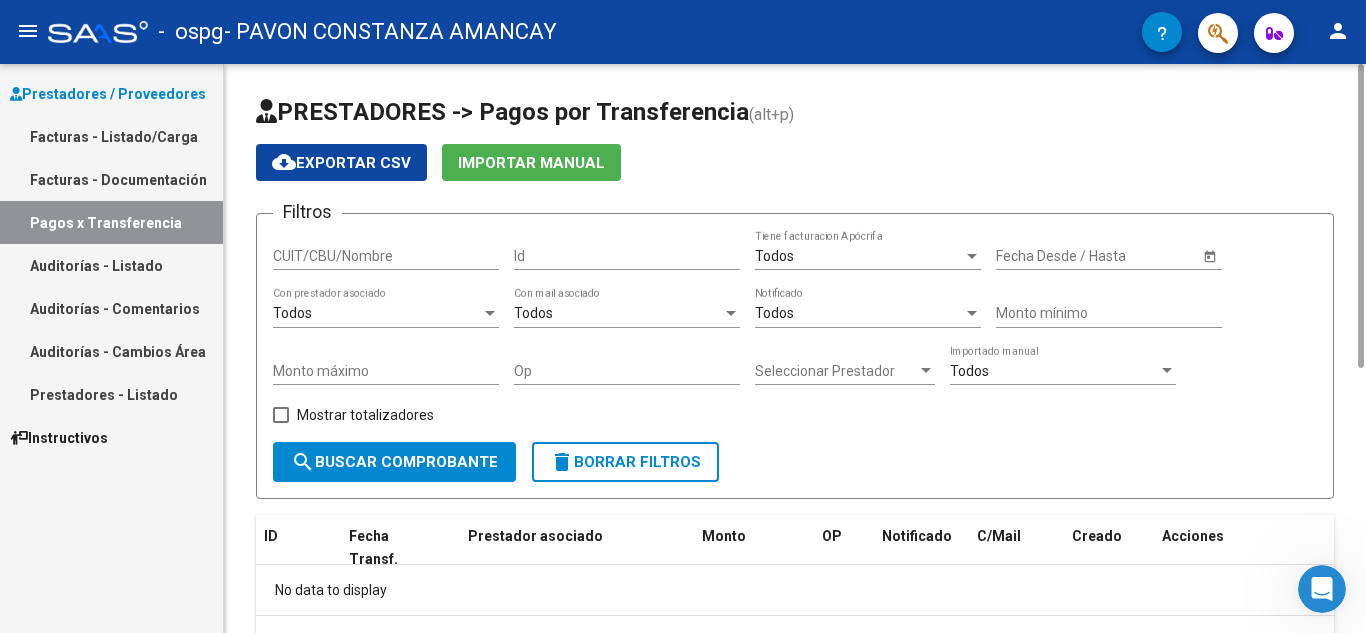 scroll, scrollTop: 97, scrollLeft: 0, axis: vertical 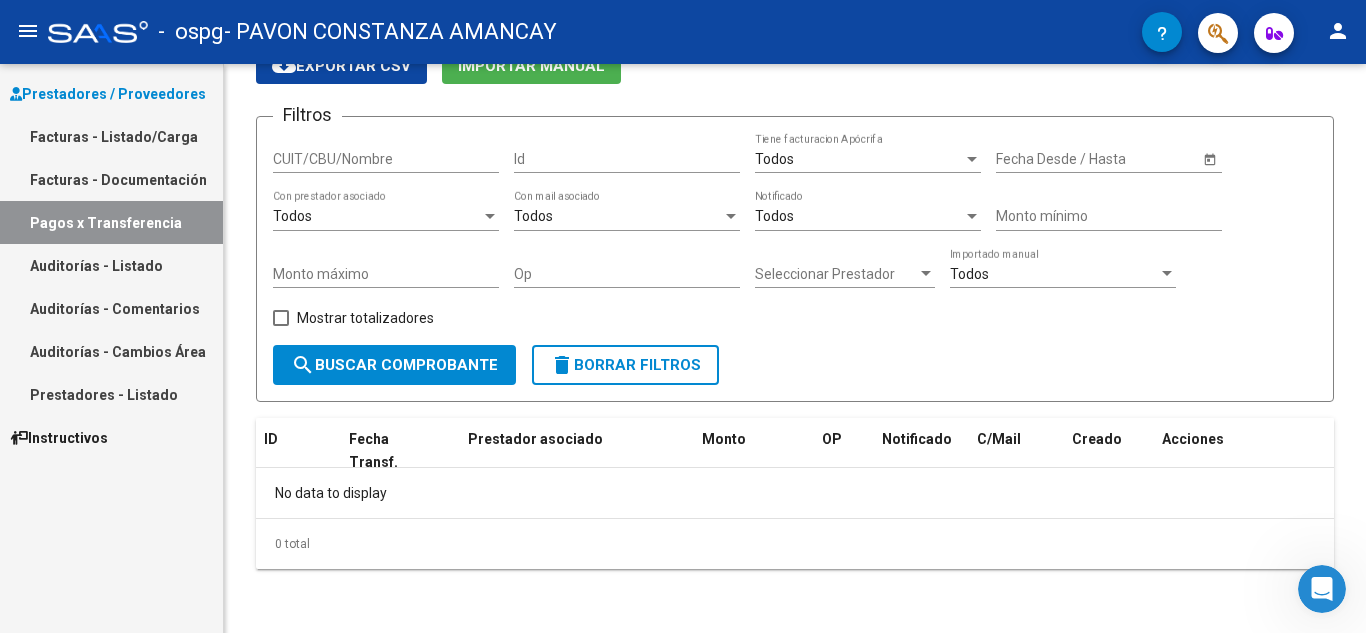 click on "Facturas - Documentación" at bounding box center (111, 179) 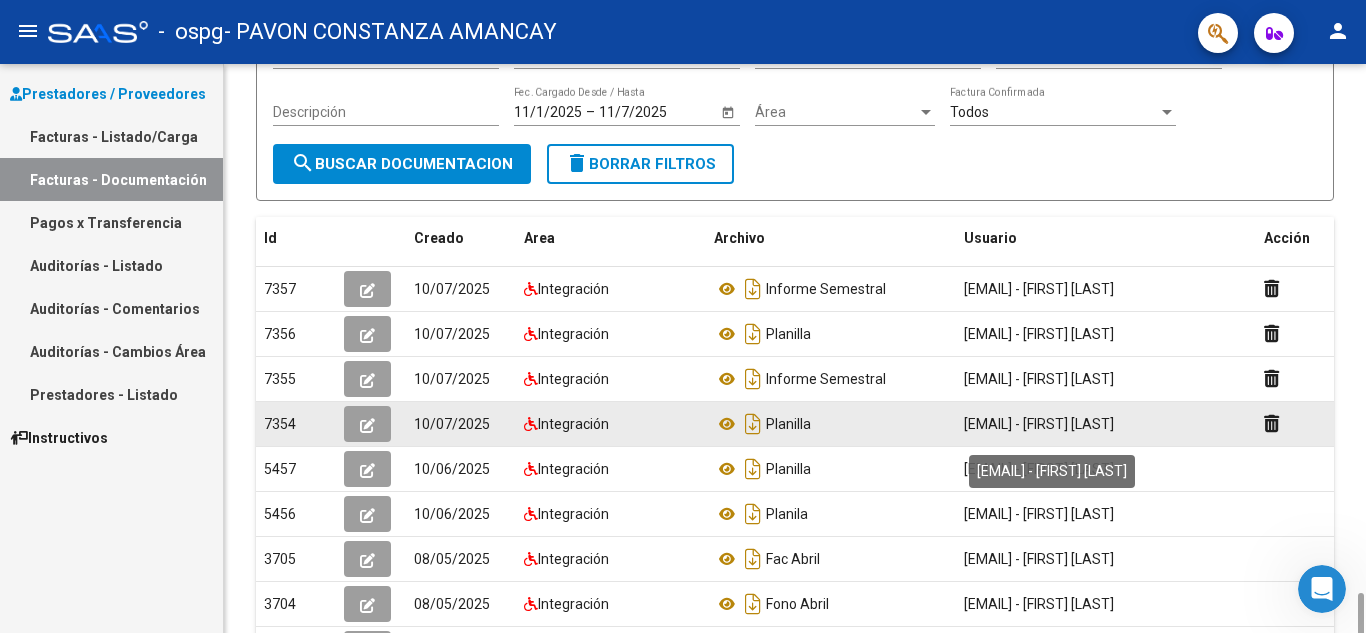 scroll, scrollTop: 471, scrollLeft: 0, axis: vertical 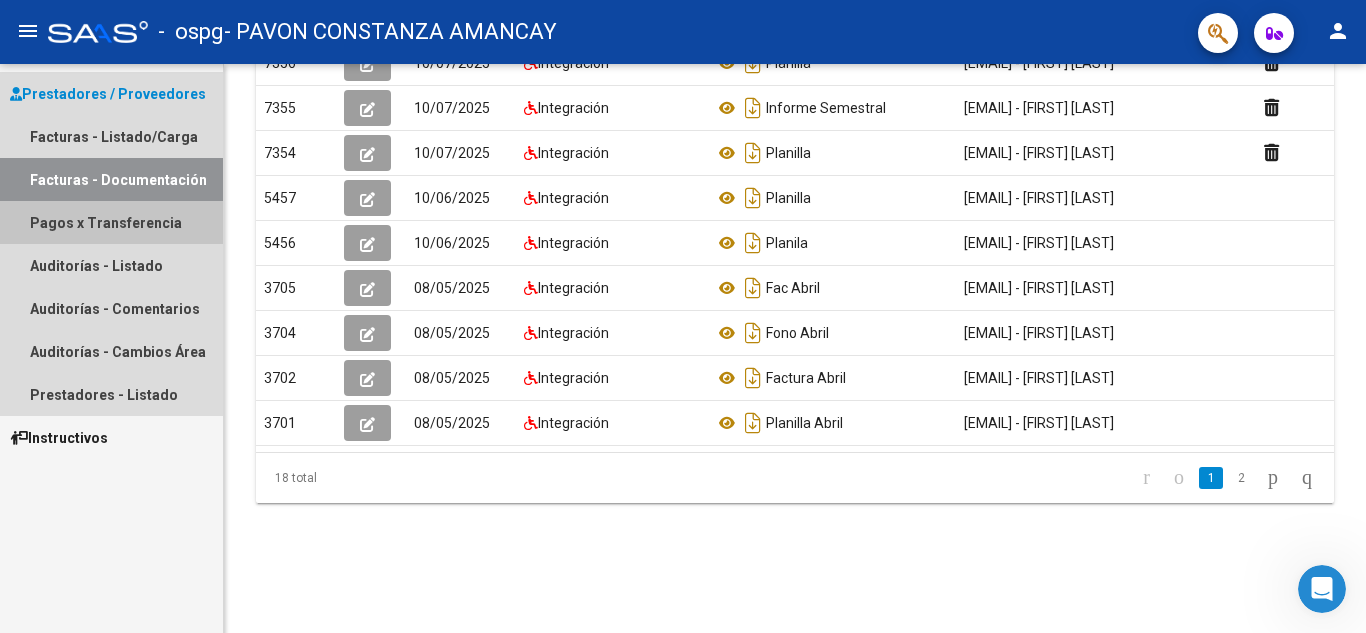 click on "Pagos x Transferencia" at bounding box center (111, 222) 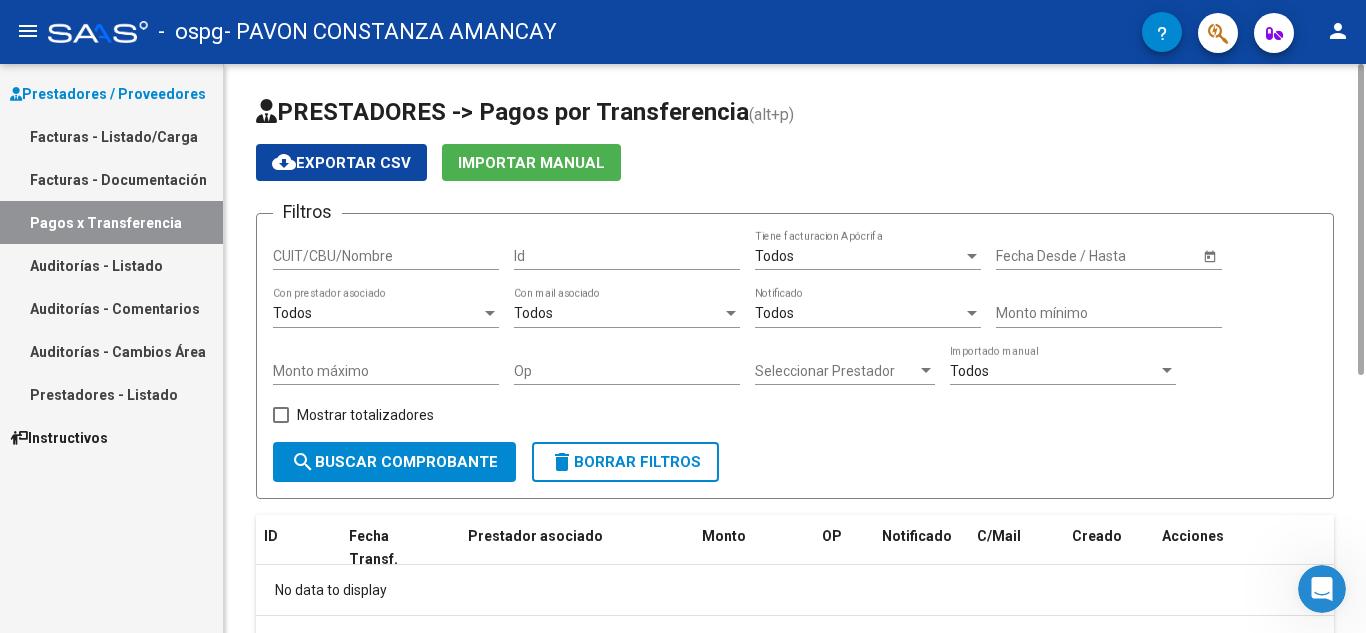 scroll, scrollTop: 97, scrollLeft: 0, axis: vertical 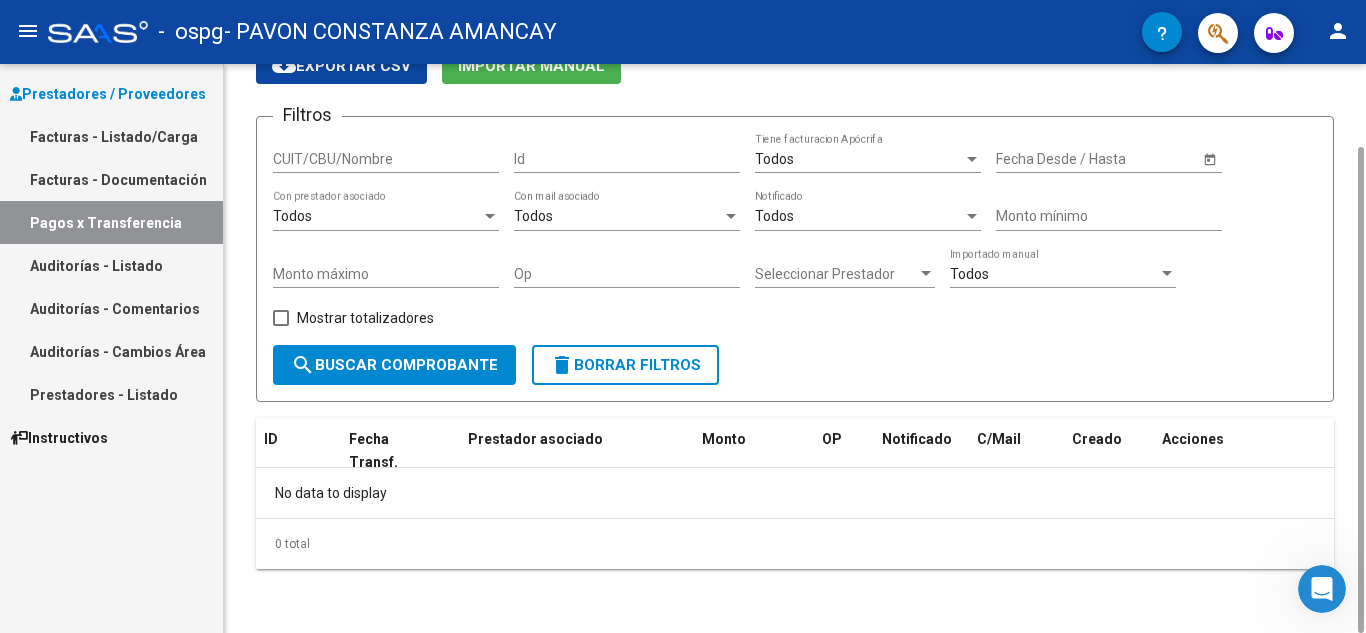 click on "search  Buscar Comprobante" 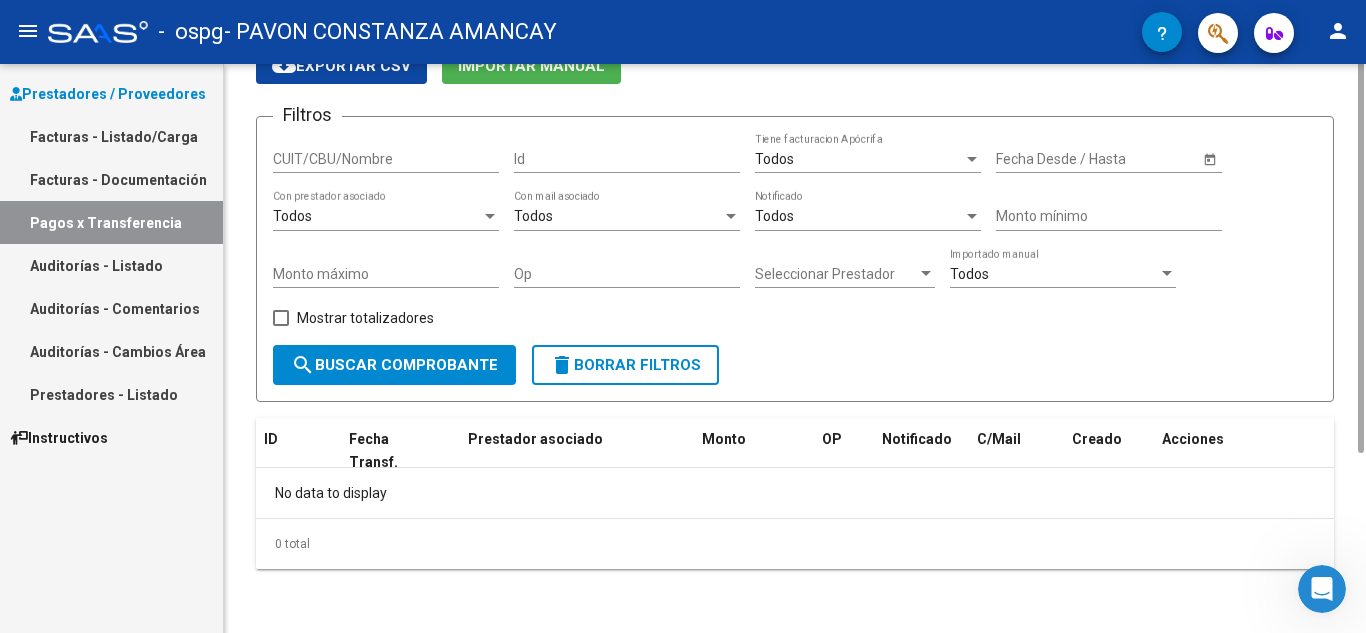 scroll, scrollTop: 0, scrollLeft: 0, axis: both 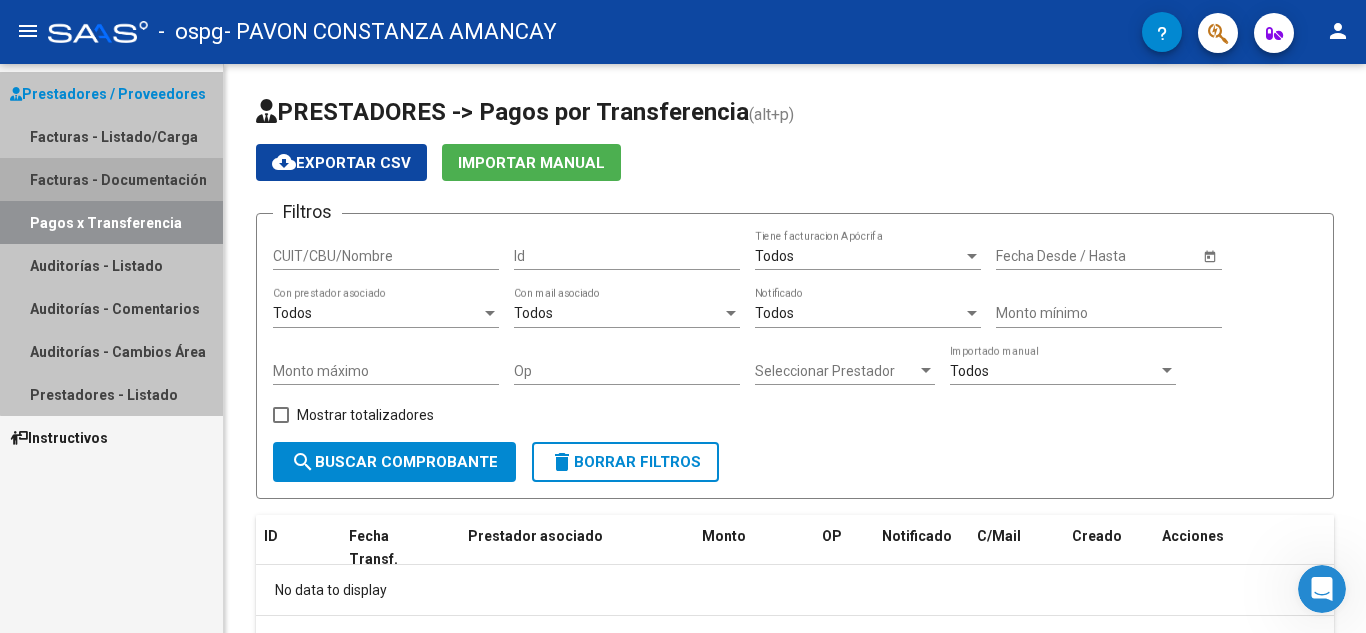 click on "Facturas - Documentación" at bounding box center (111, 179) 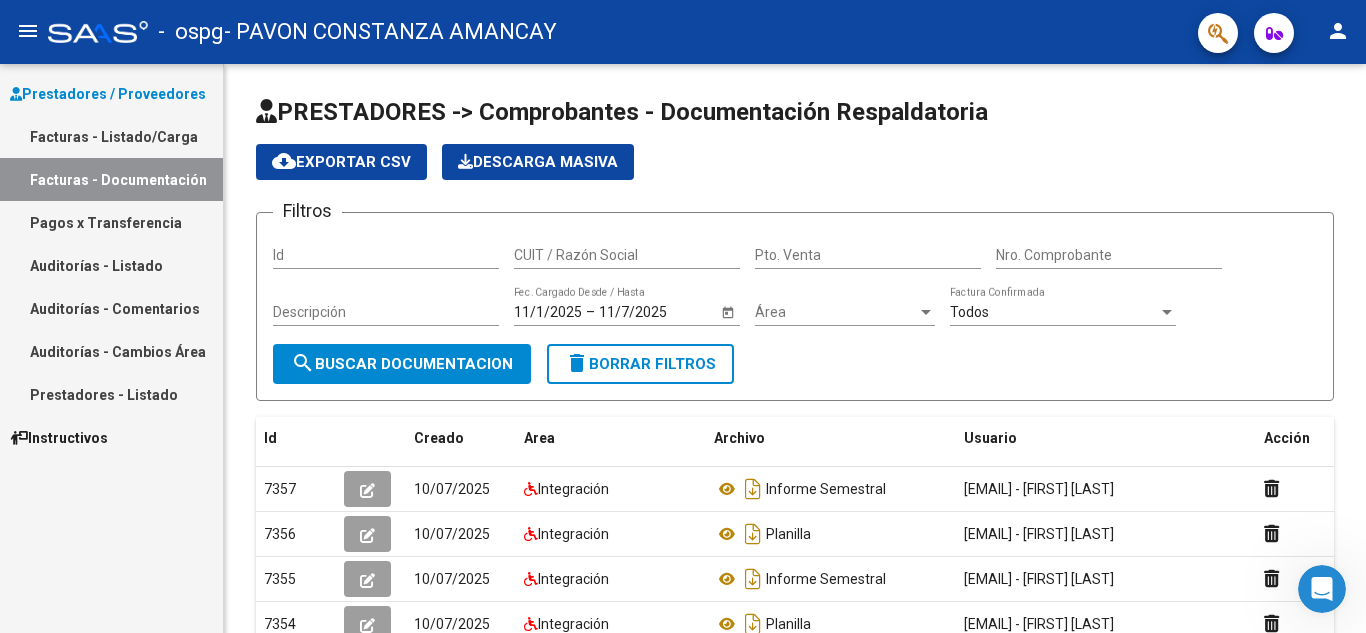 click on "Facturas - Listado/Carga" at bounding box center [111, 136] 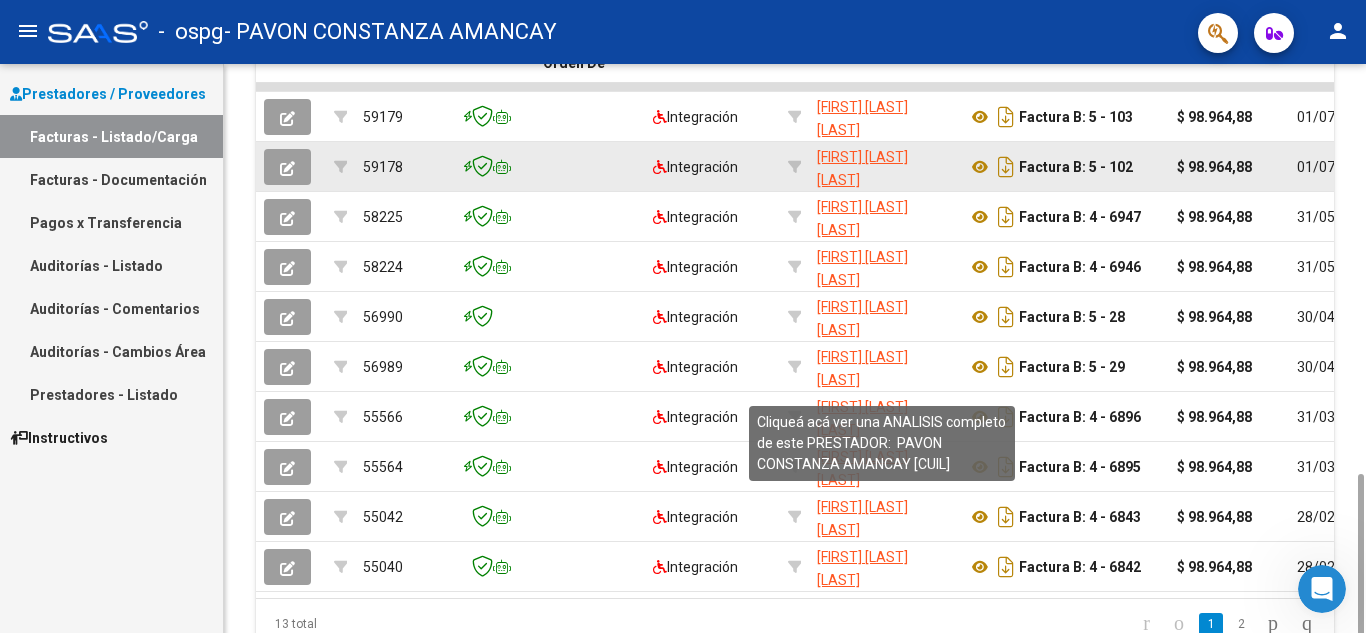 scroll, scrollTop: 696, scrollLeft: 0, axis: vertical 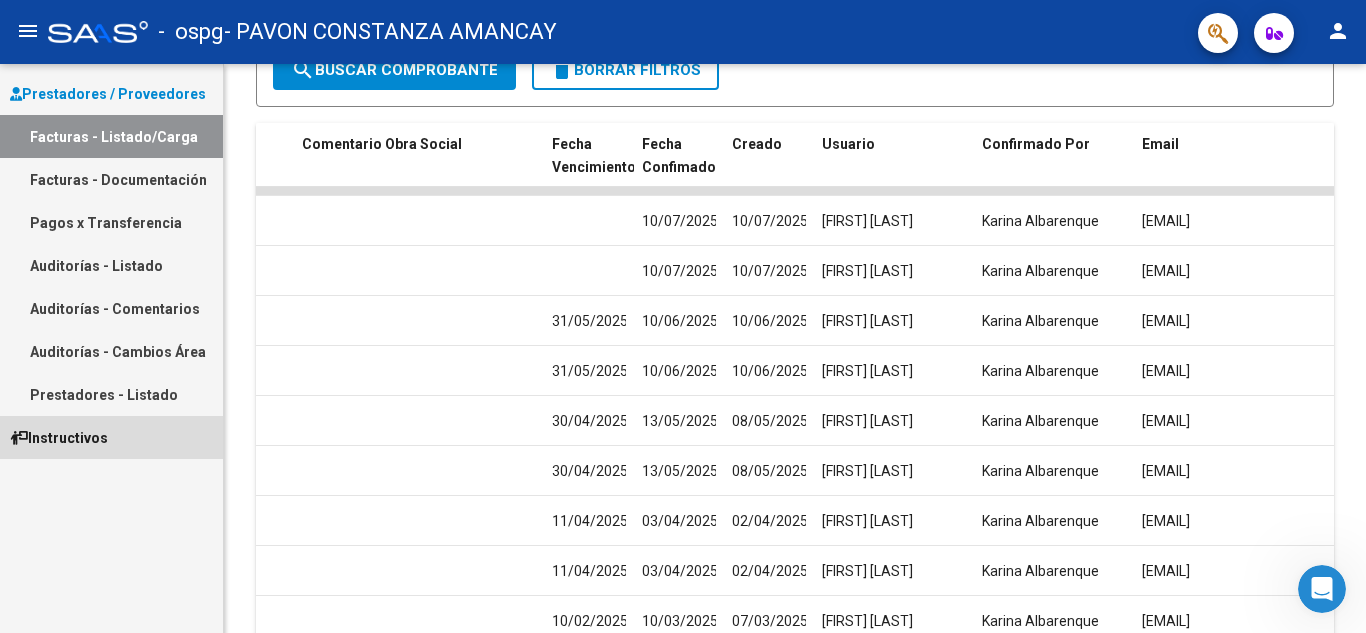 click on "Instructivos" at bounding box center (111, 437) 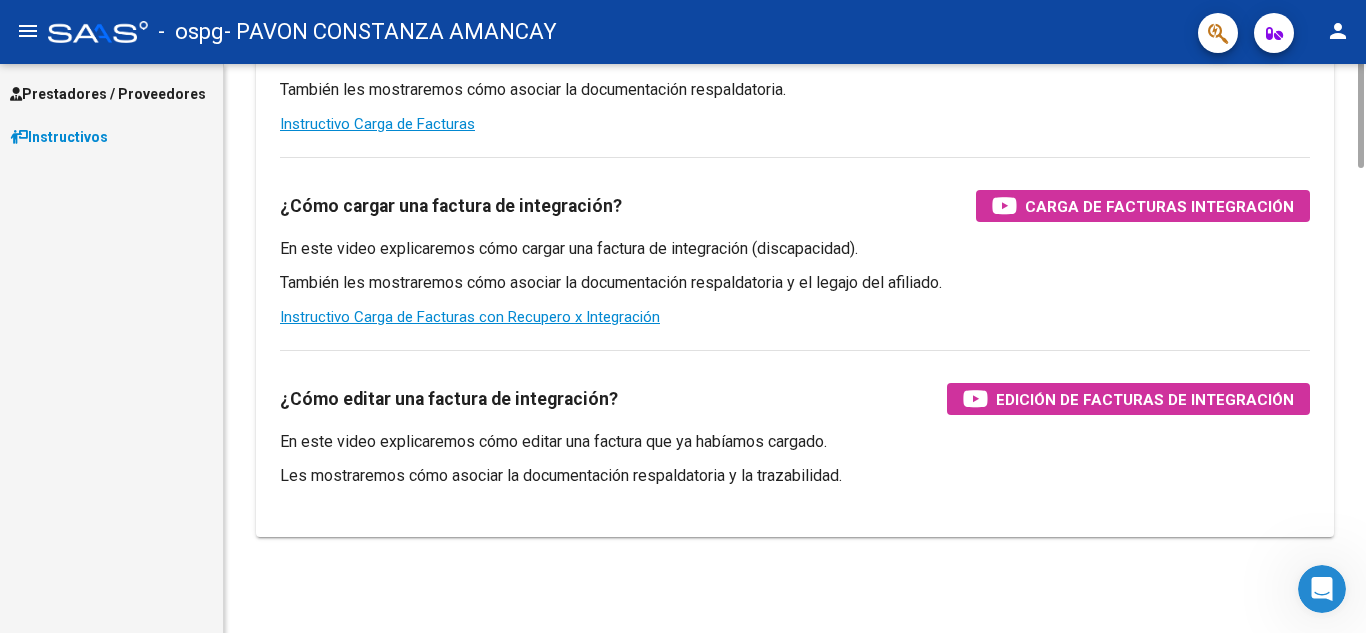 scroll, scrollTop: 0, scrollLeft: 0, axis: both 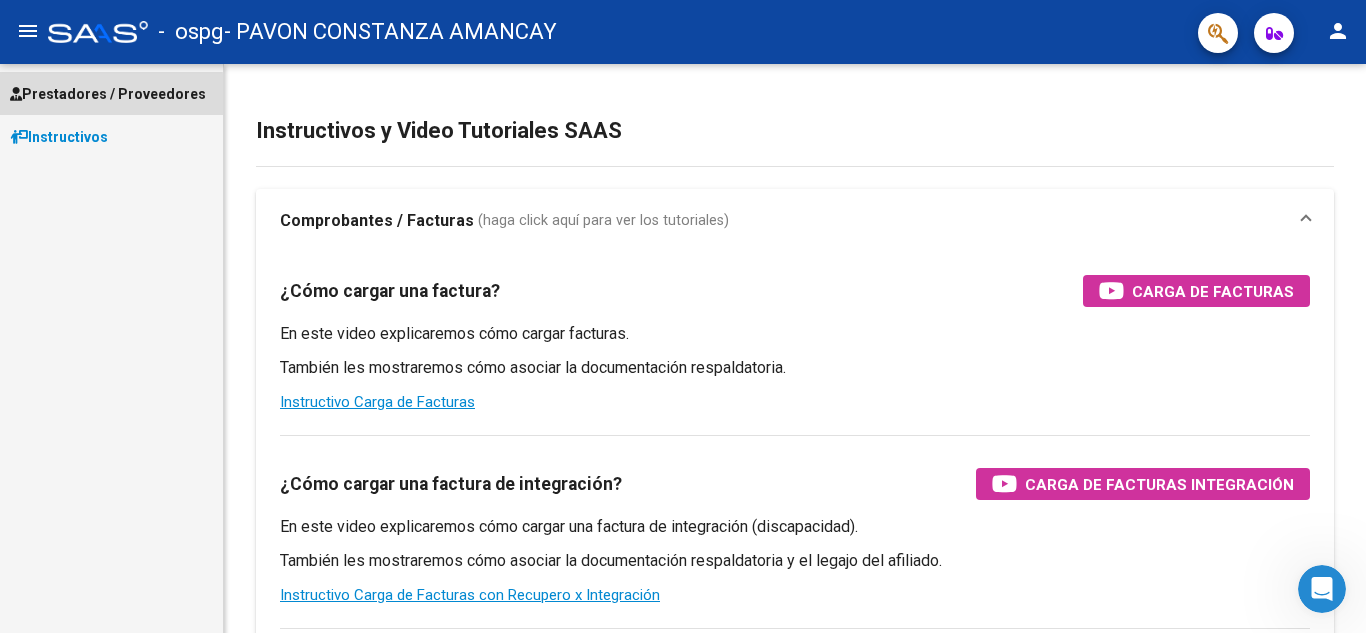 click on "Prestadores / Proveedores" at bounding box center [108, 94] 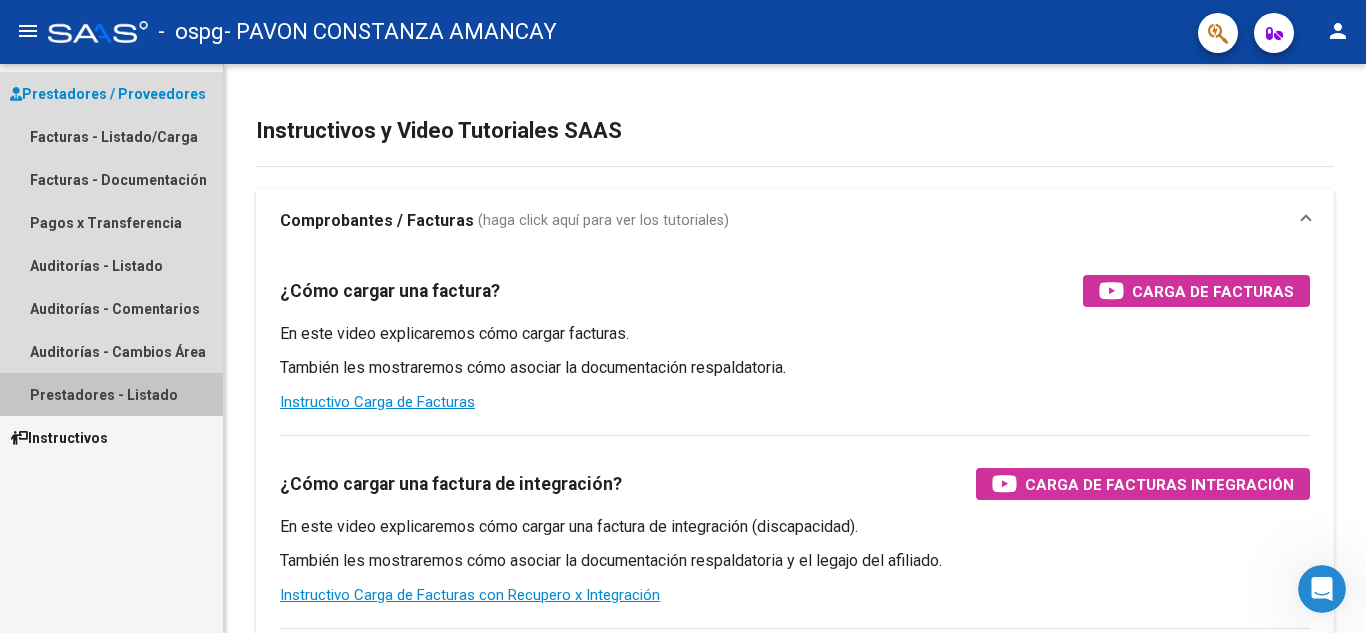click on "Prestadores - Listado" at bounding box center (111, 394) 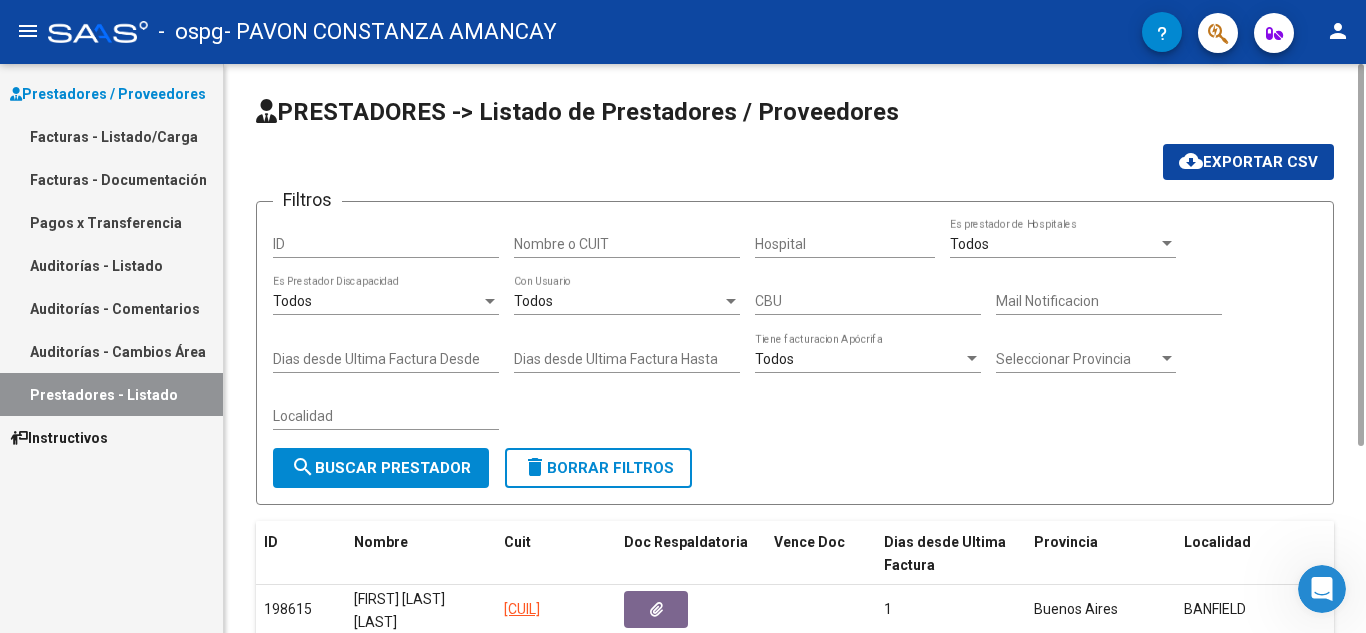 scroll, scrollTop: 139, scrollLeft: 0, axis: vertical 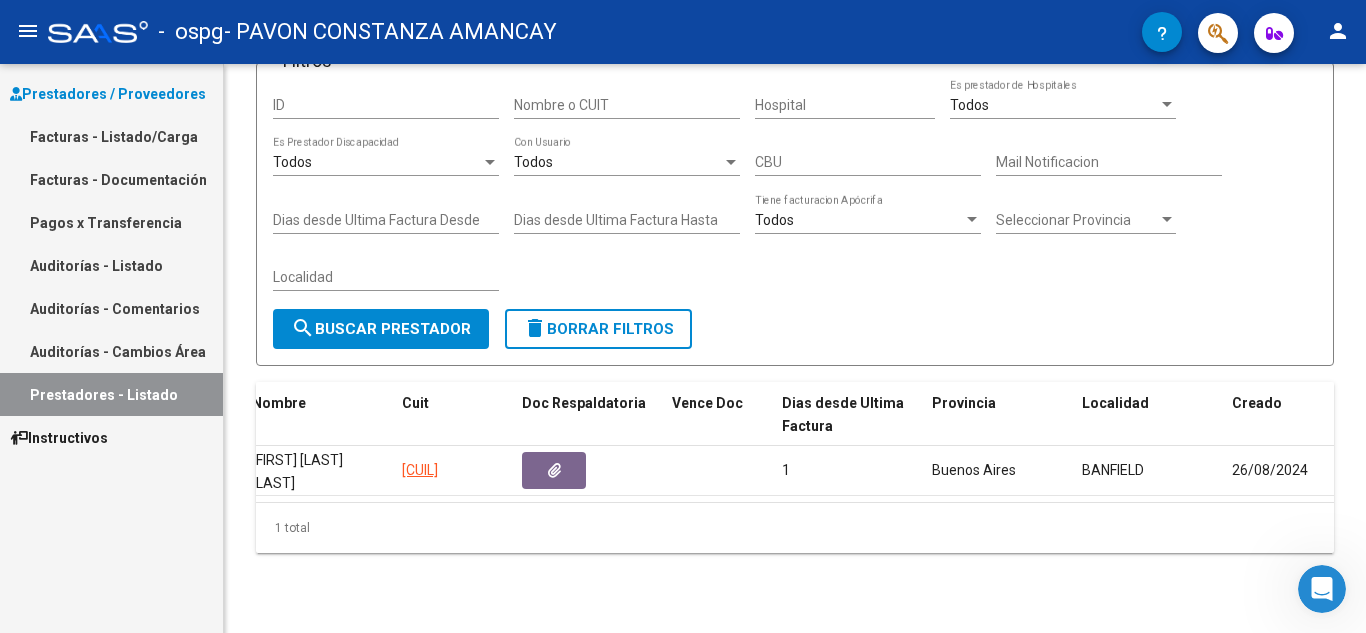 click on "Auditorías - Cambios Área" at bounding box center [111, 351] 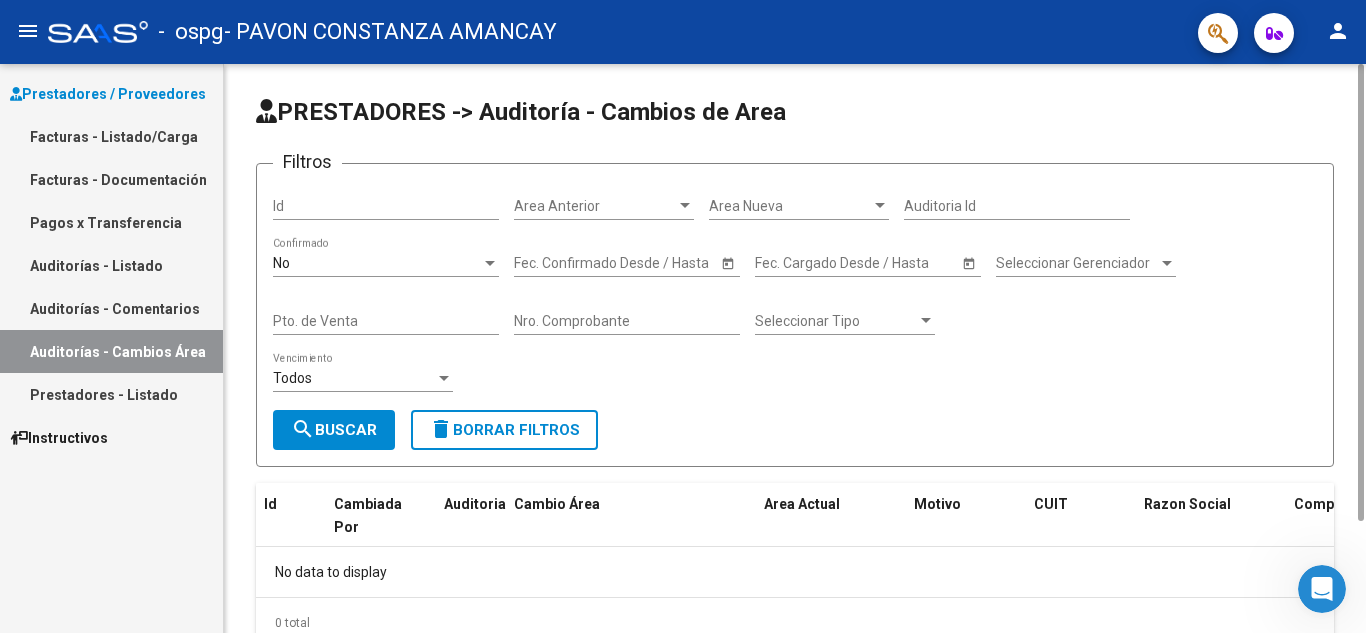 scroll, scrollTop: 79, scrollLeft: 0, axis: vertical 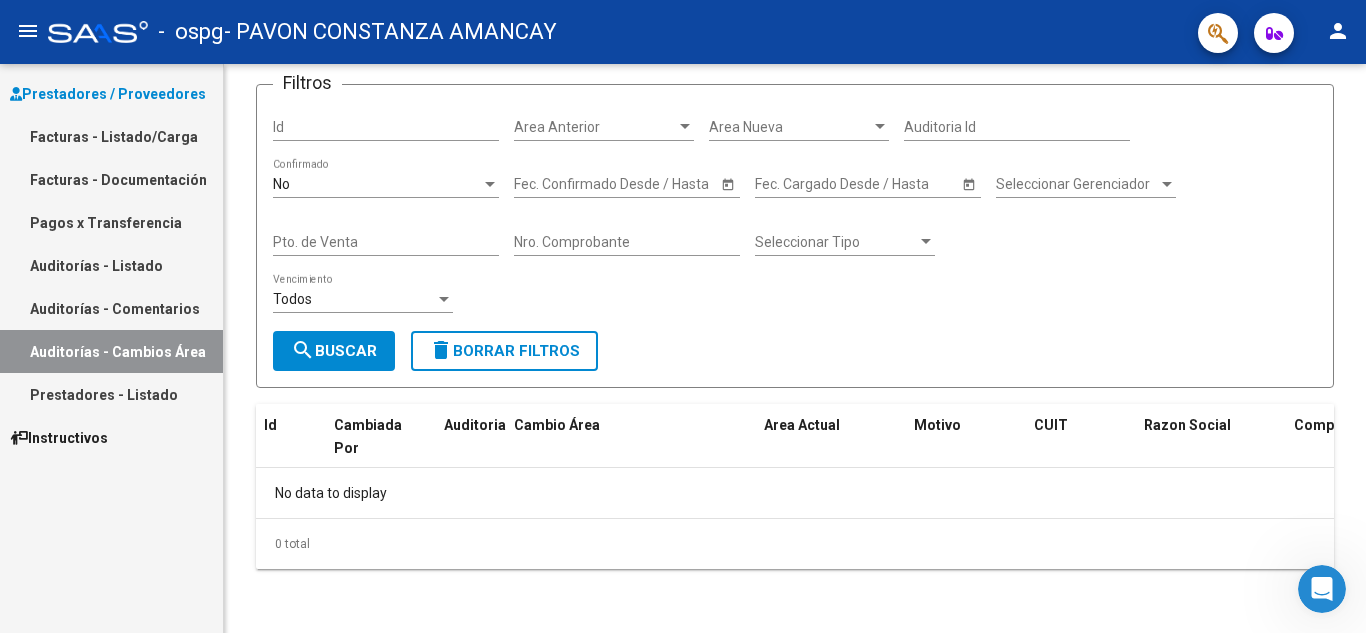 click on "Auditorías - Comentarios" at bounding box center (111, 308) 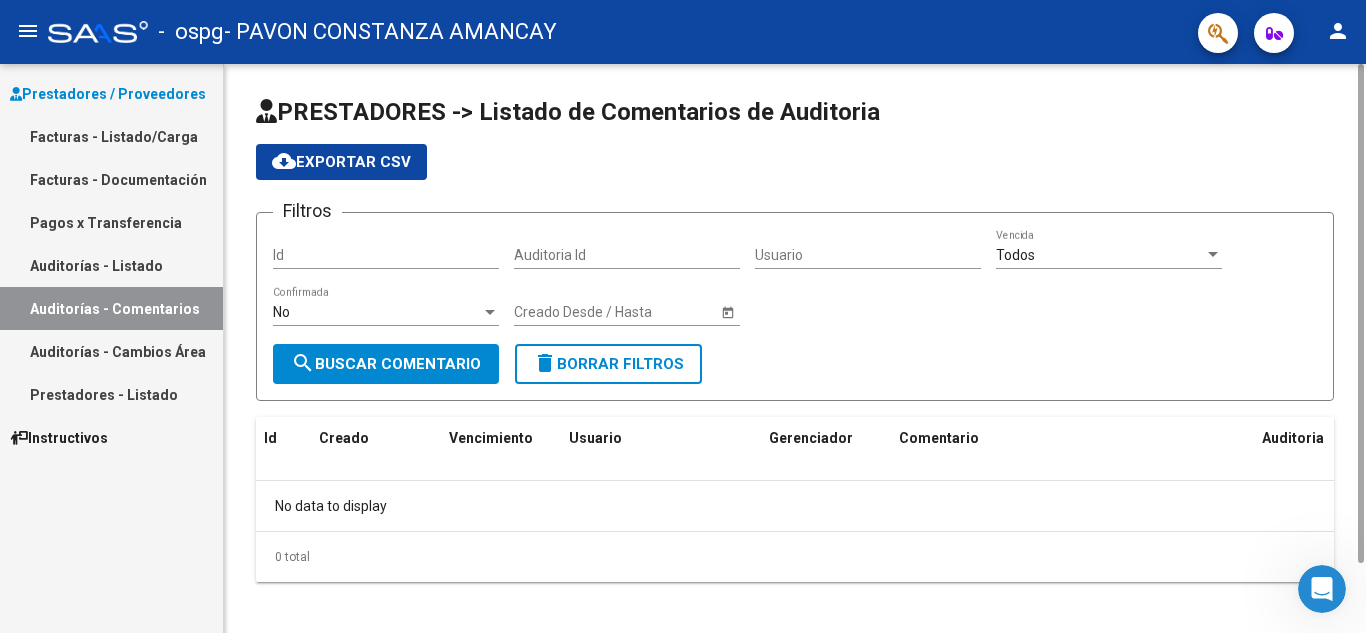 scroll, scrollTop: 13, scrollLeft: 0, axis: vertical 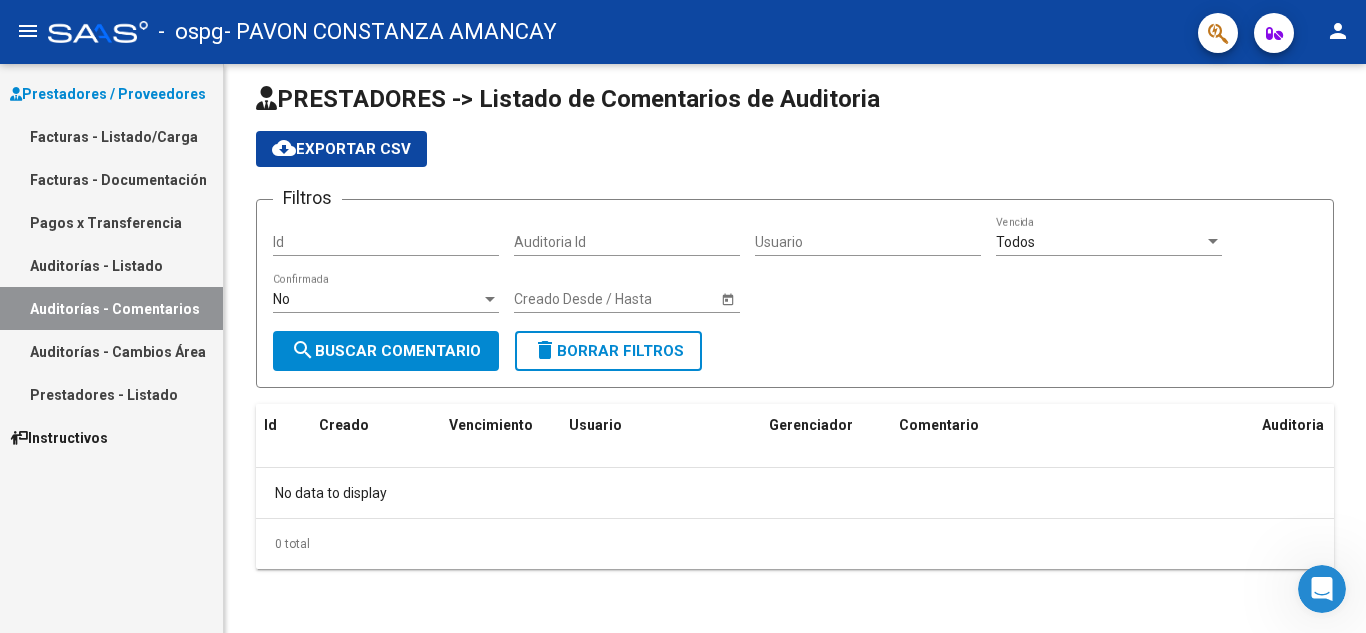 click on "Auditorías - Listado" at bounding box center (111, 265) 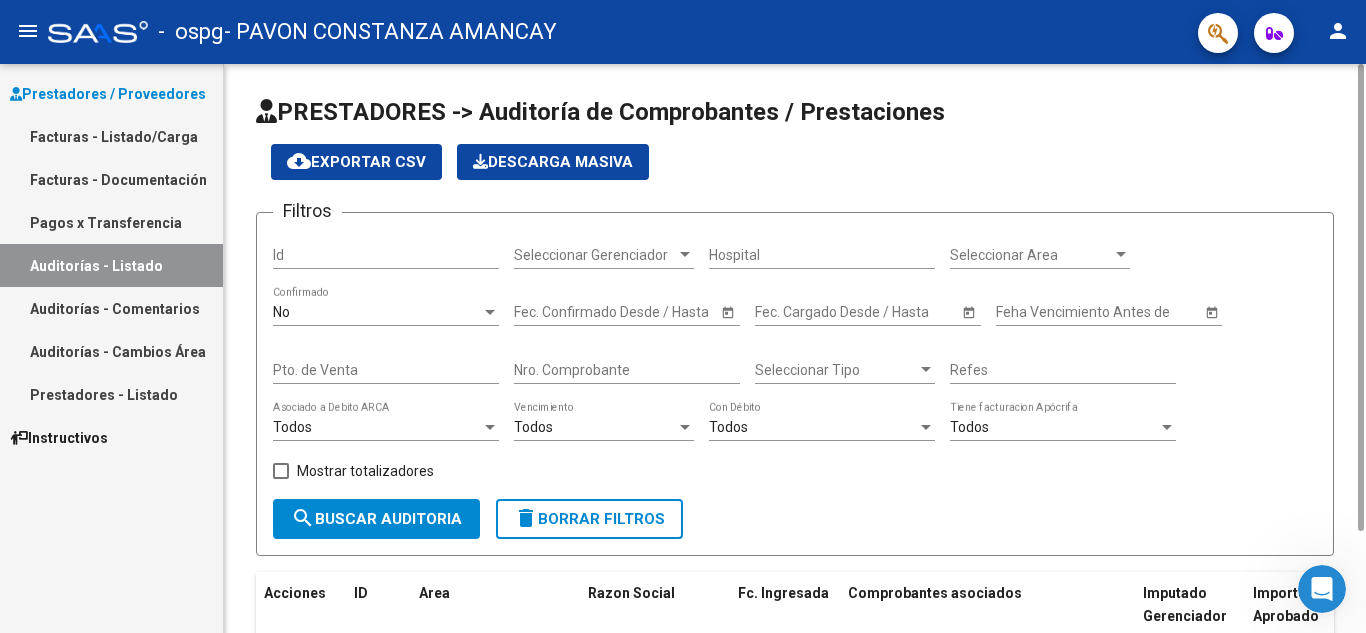 scroll, scrollTop: 168, scrollLeft: 0, axis: vertical 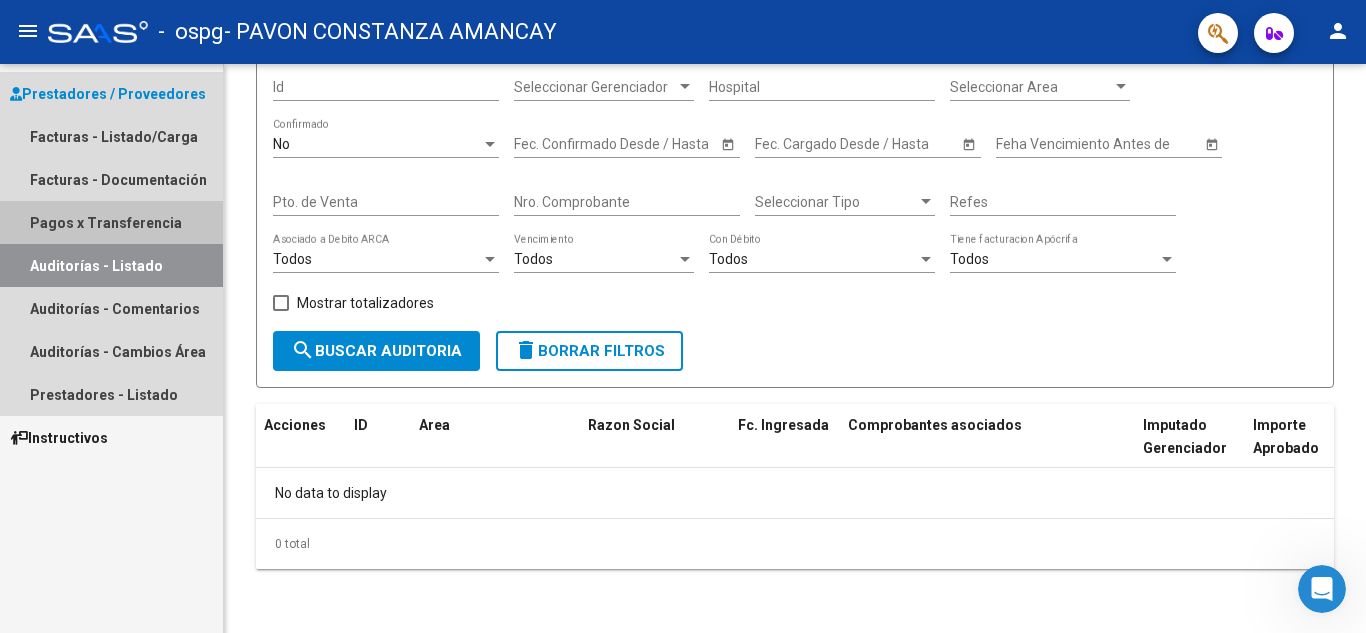 click on "Pagos x Transferencia" at bounding box center (111, 222) 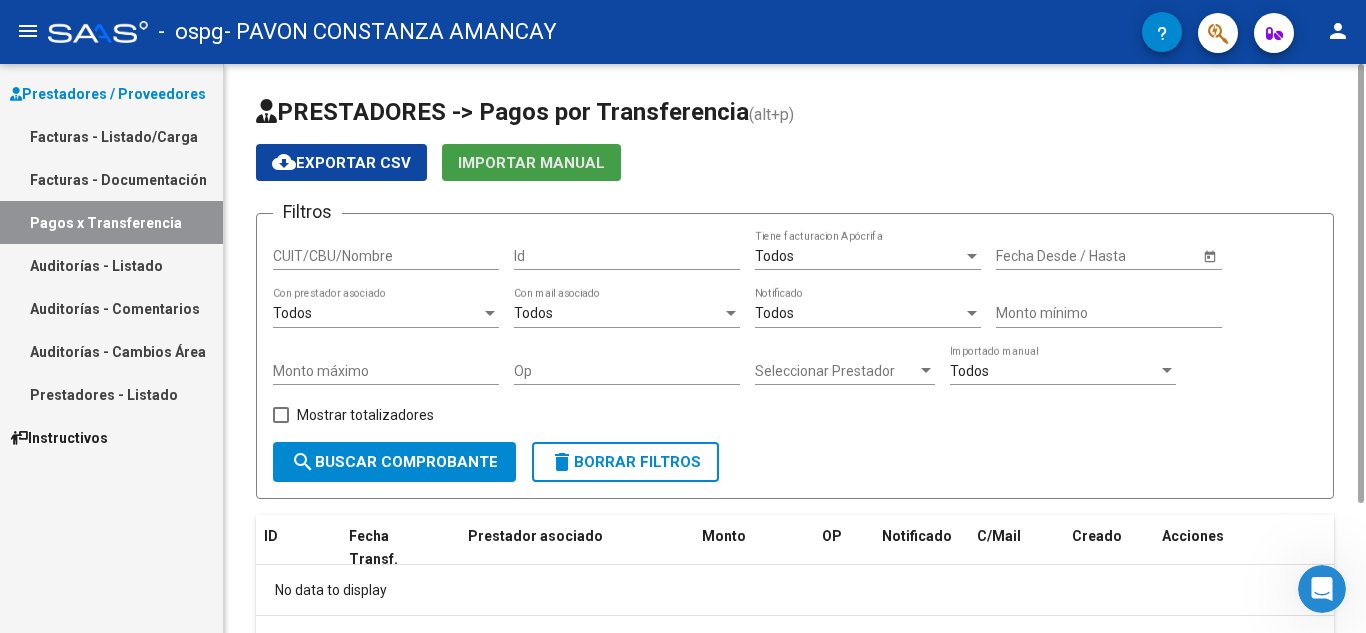 click on "Importar Manual" 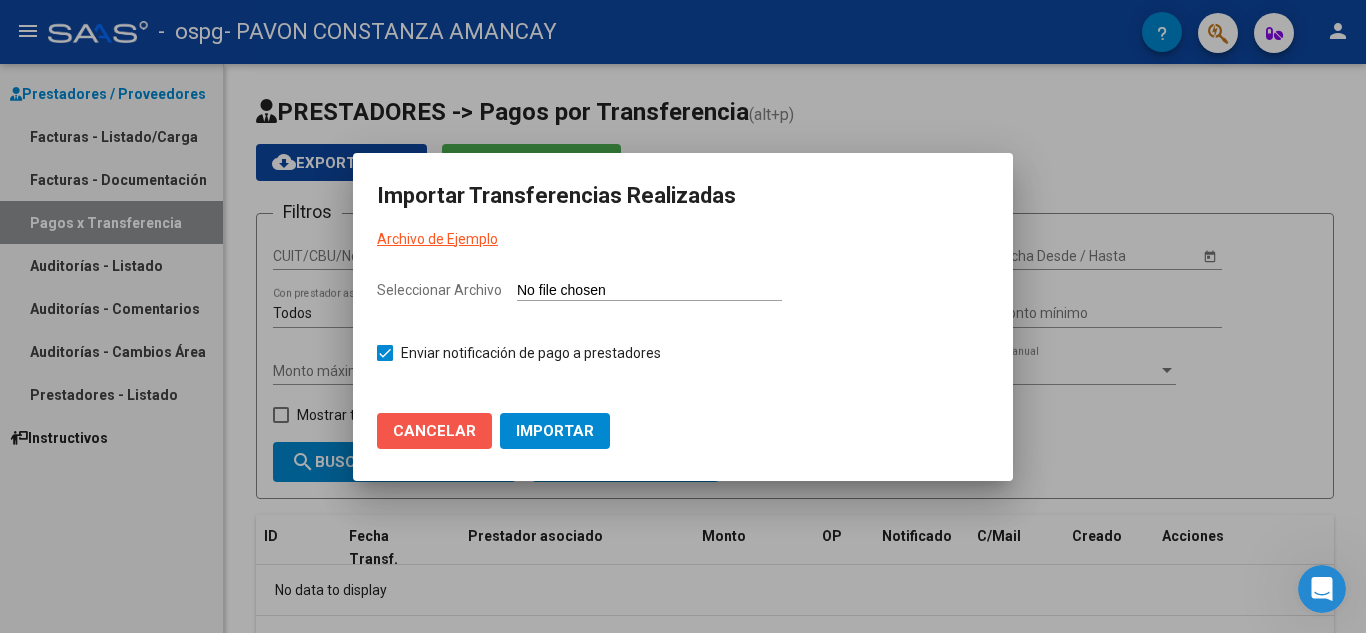 click on "Cancelar" 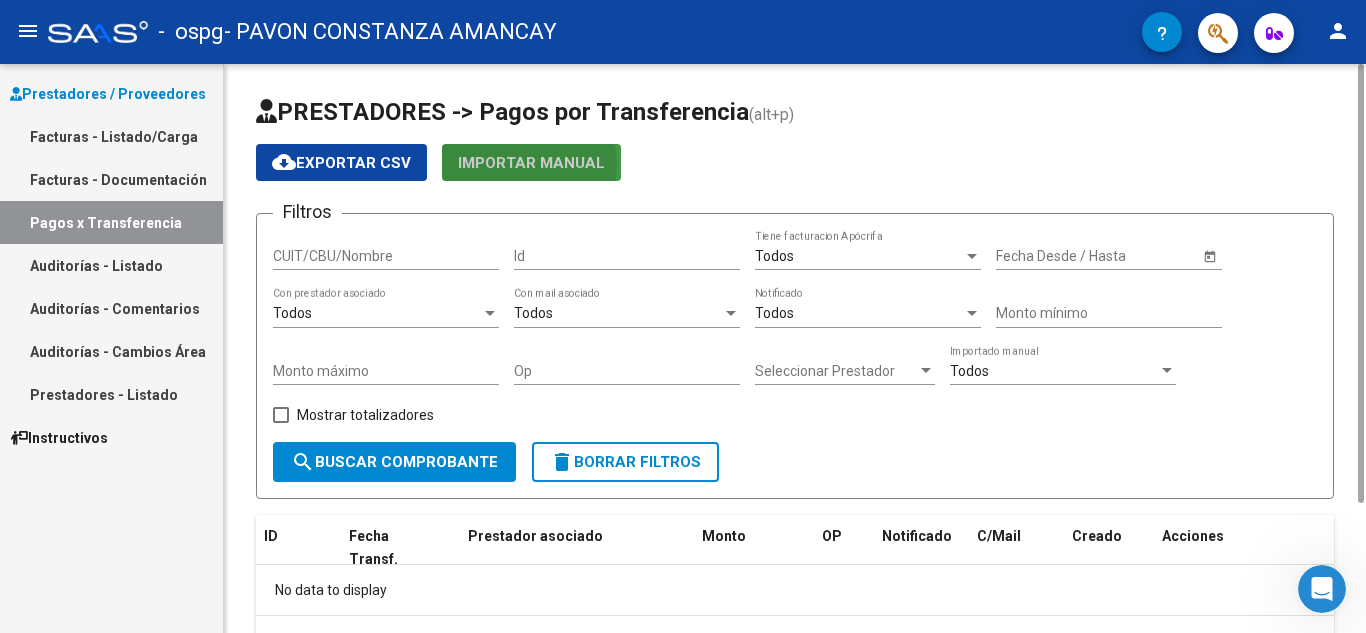 click on "Importar Manual" 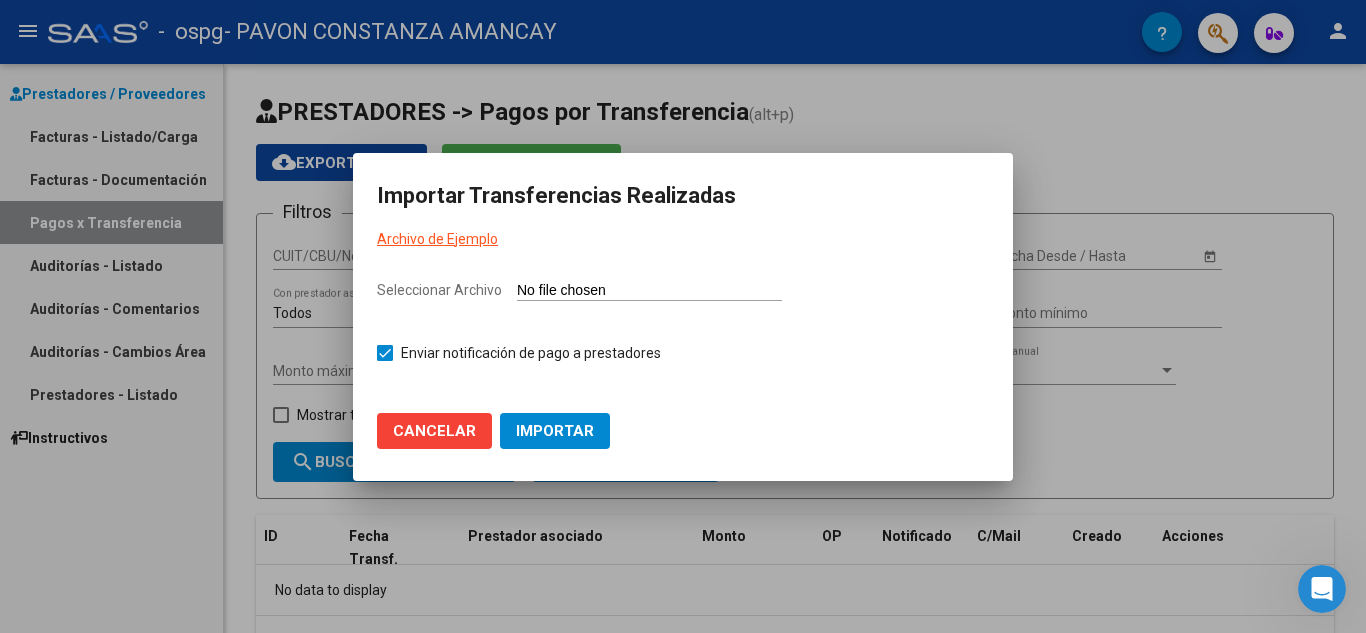 click on "Seleccionar Archivo" at bounding box center (649, 291) 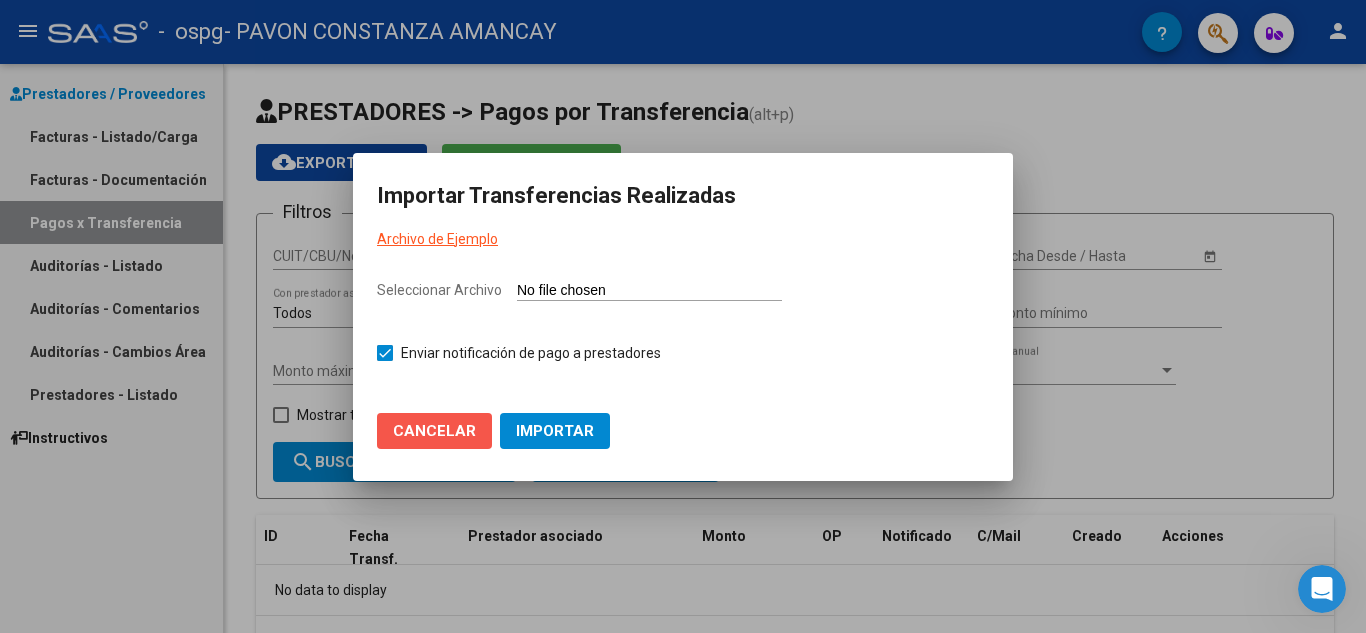 click on "Cancelar" 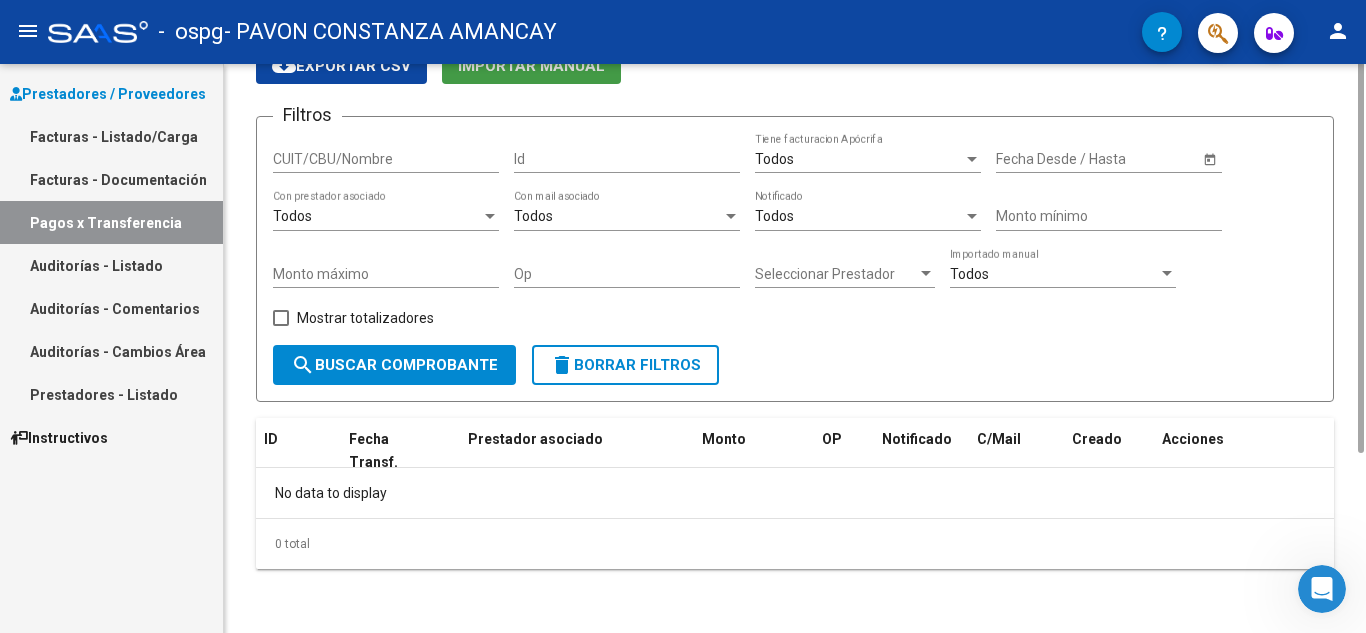 scroll, scrollTop: 0, scrollLeft: 0, axis: both 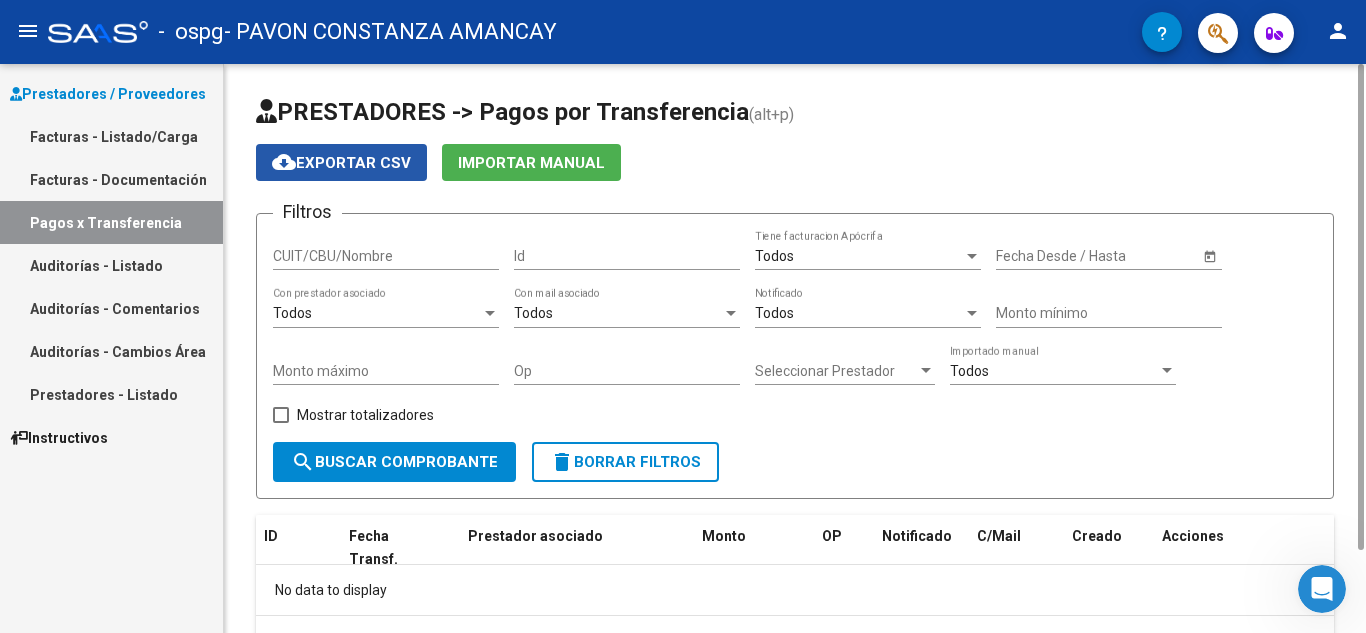 click on "cloud_download  Exportar CSV" 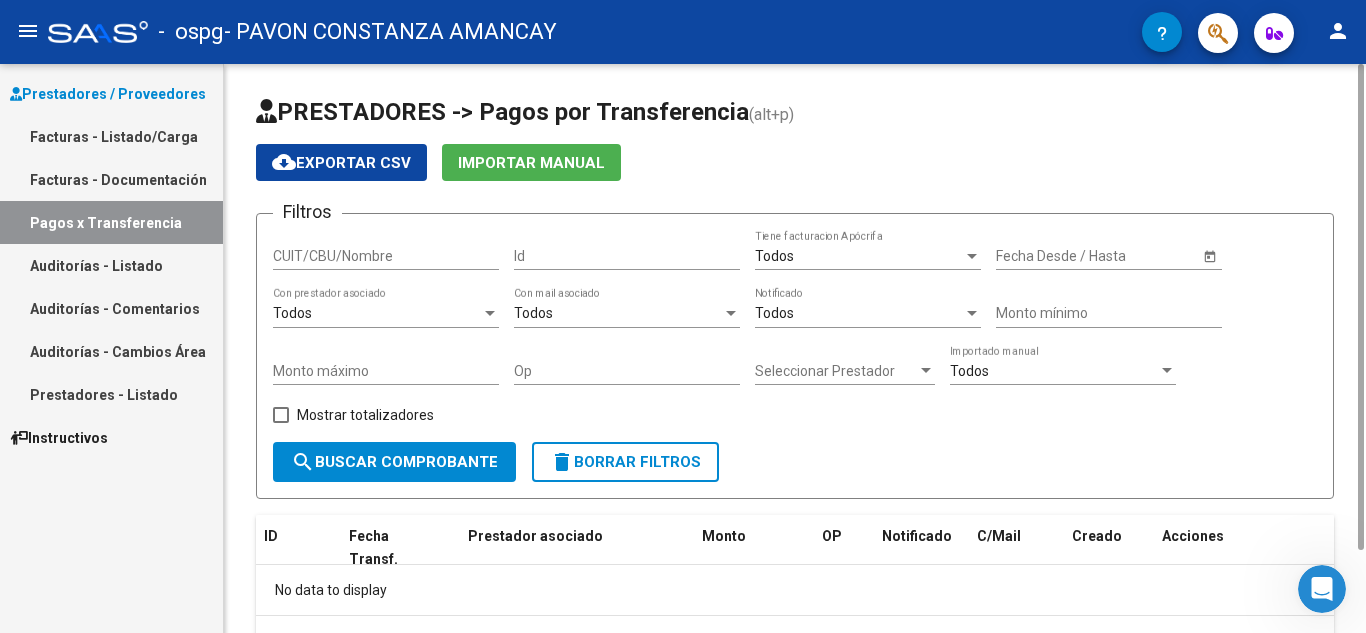 scroll, scrollTop: 97, scrollLeft: 0, axis: vertical 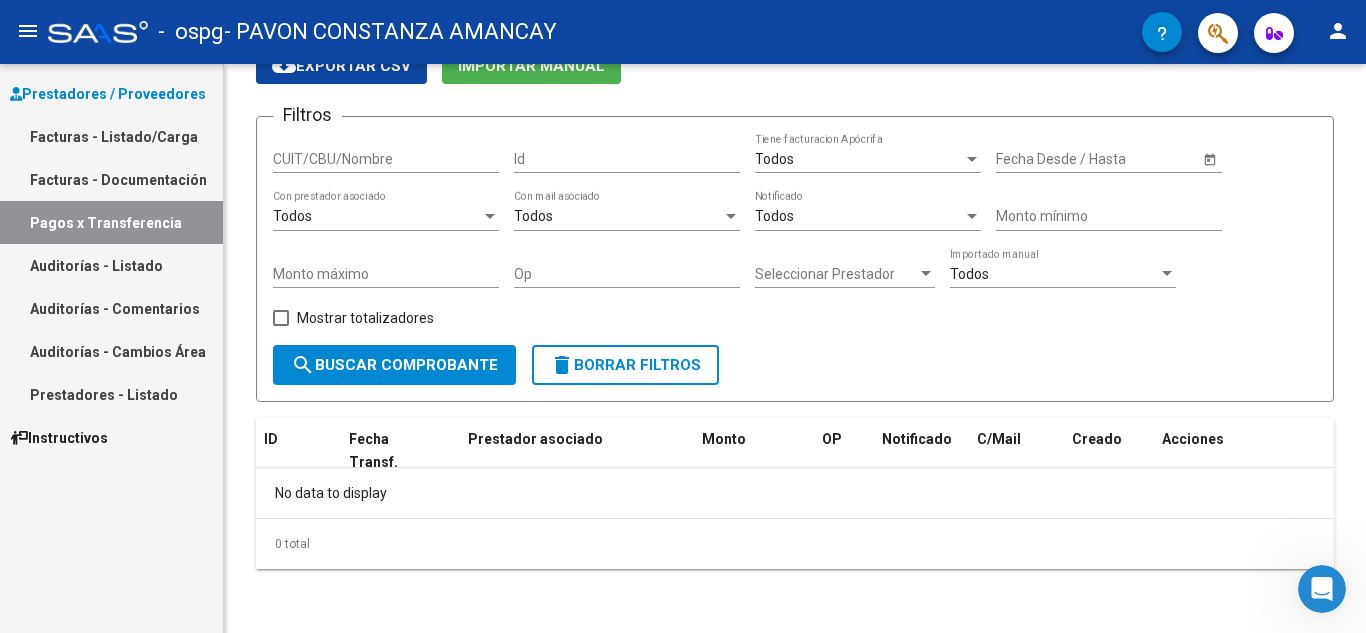 click at bounding box center [1322, 589] 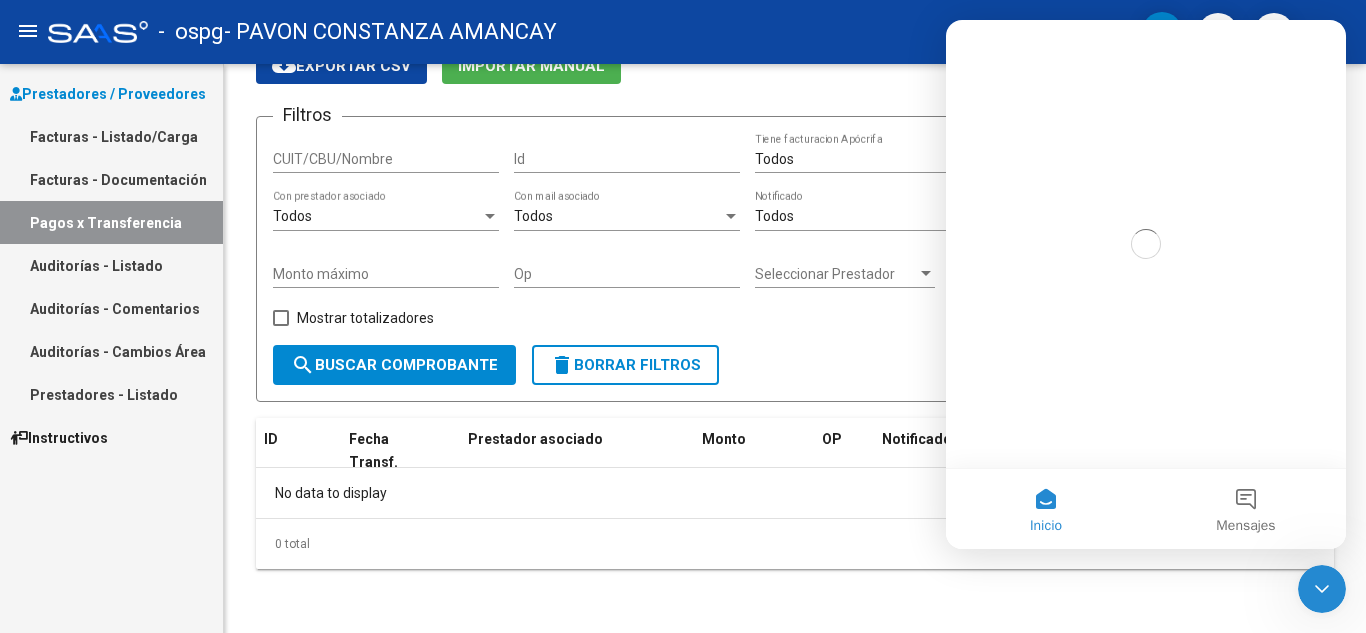scroll, scrollTop: 0, scrollLeft: 0, axis: both 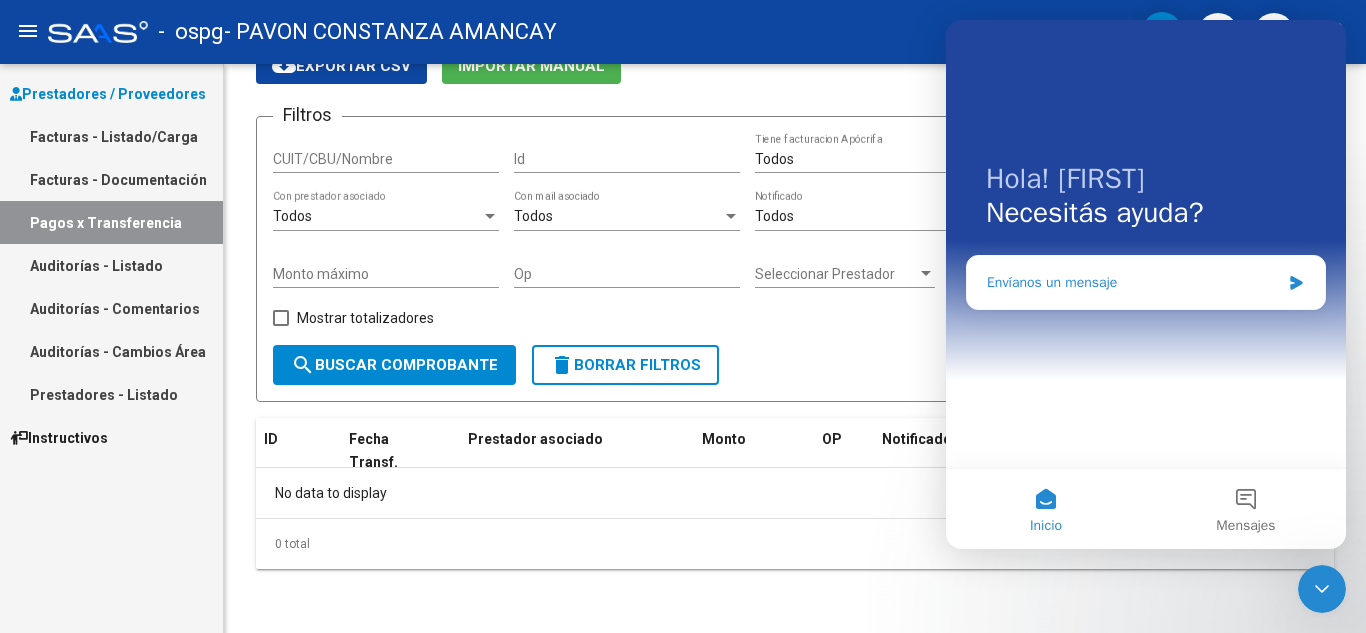 click on "Envíanos un mensaje" at bounding box center [1133, 282] 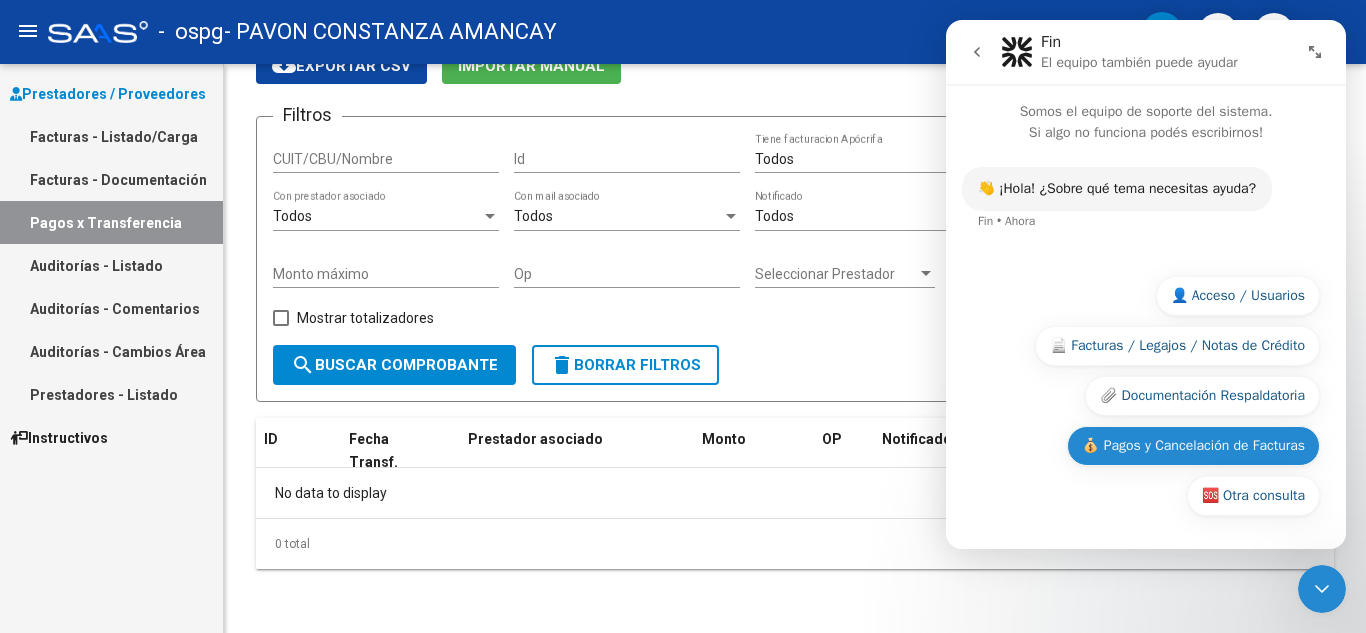 click on "💰 Pagos y Cancelación de Facturas" at bounding box center [1193, 446] 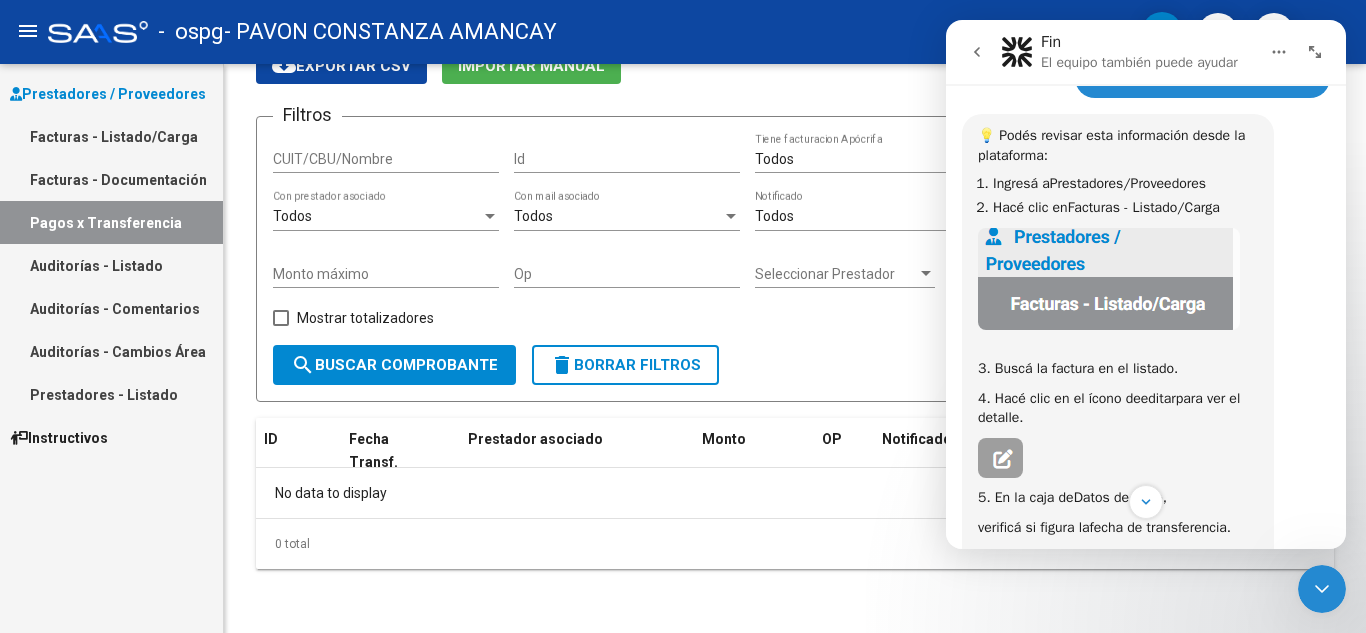 scroll, scrollTop: 200, scrollLeft: 0, axis: vertical 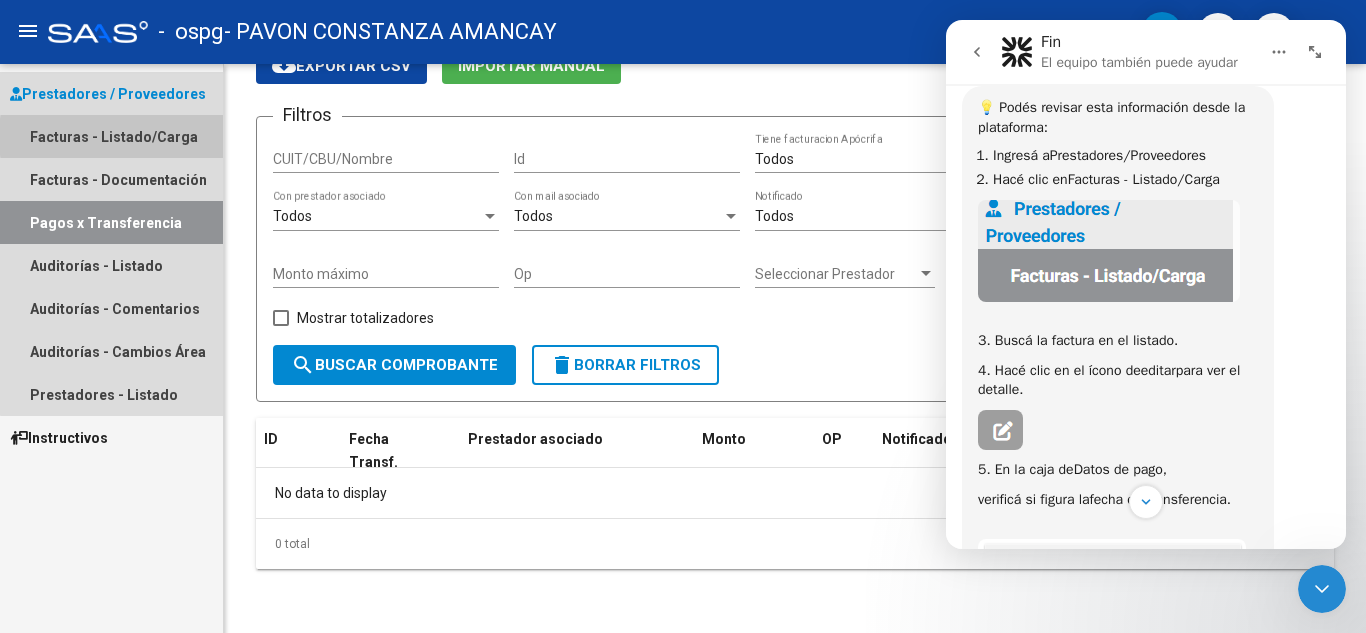 click on "Facturas - Listado/Carga" at bounding box center (111, 136) 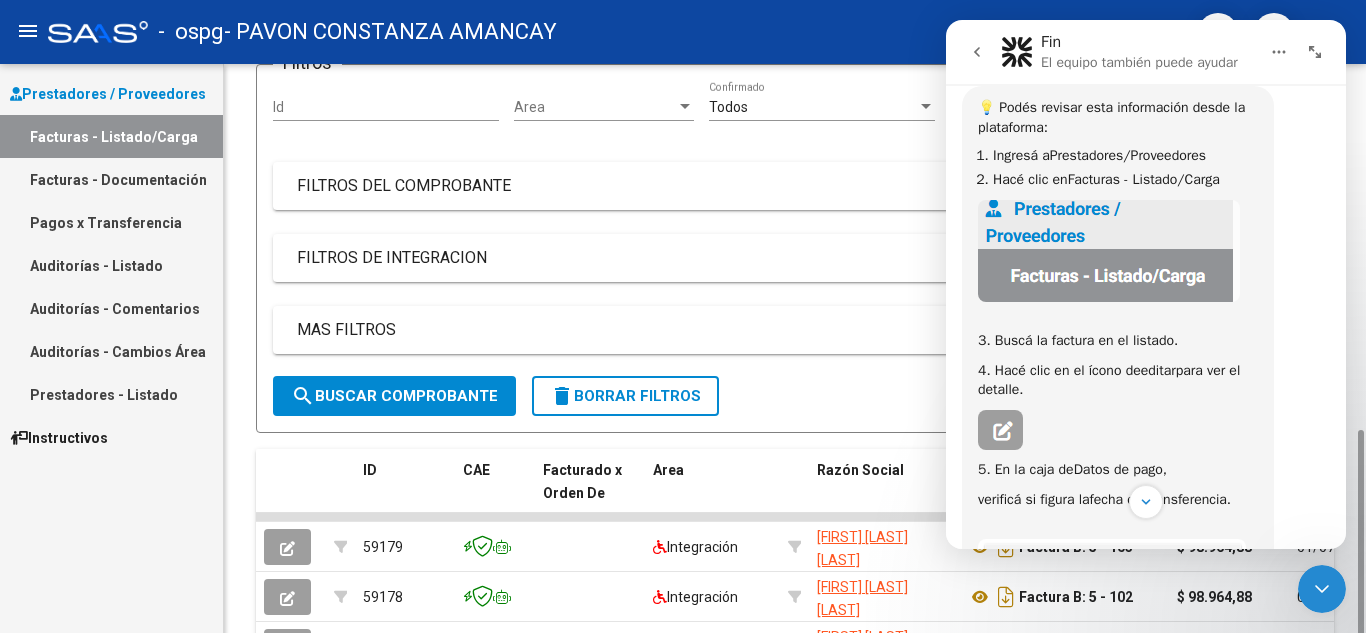 scroll, scrollTop: 370, scrollLeft: 0, axis: vertical 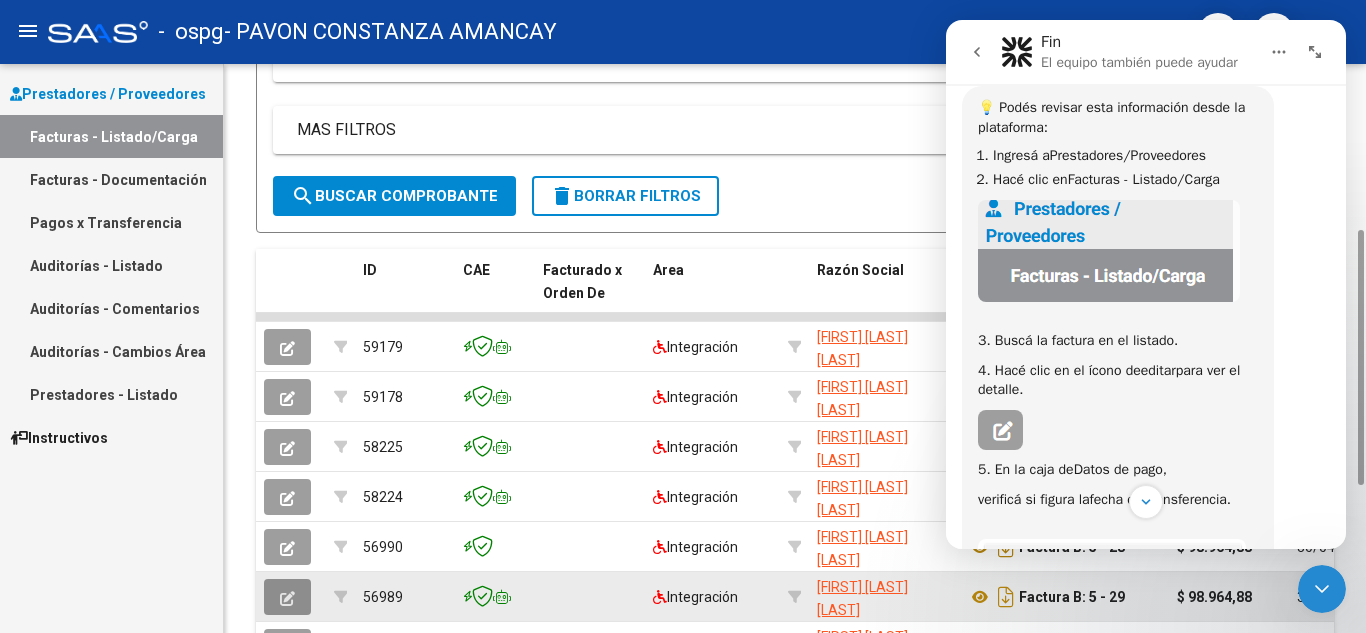 click 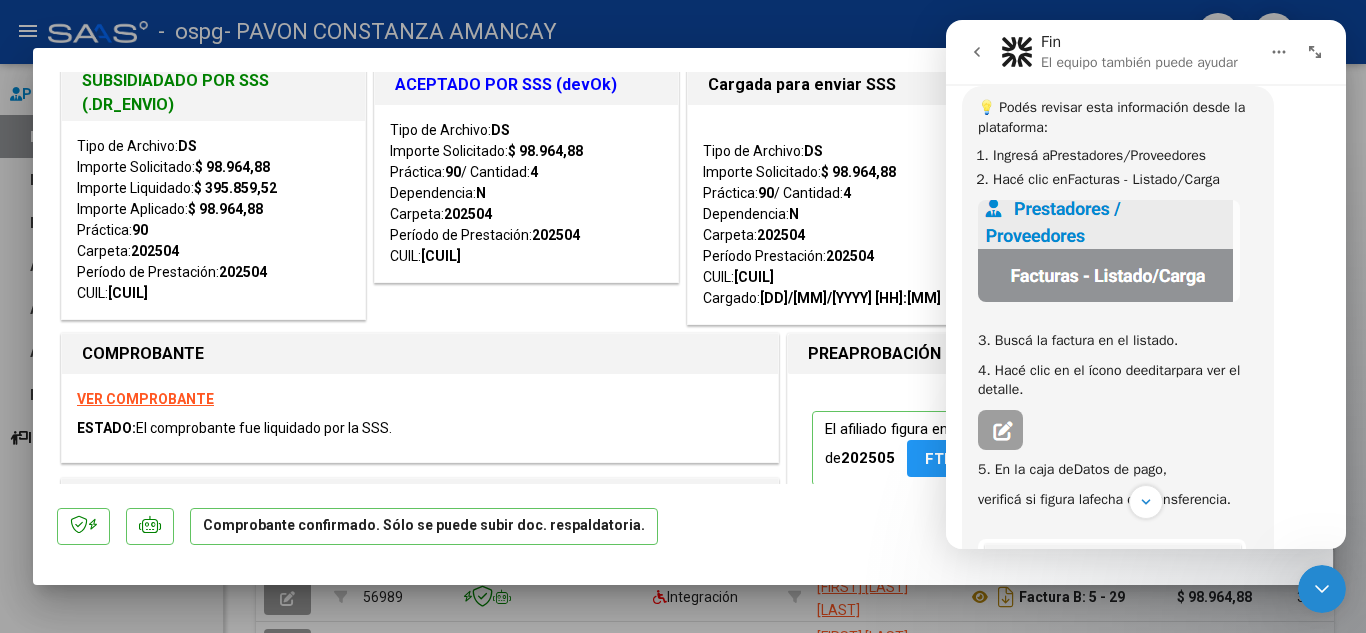 scroll, scrollTop: 0, scrollLeft: 0, axis: both 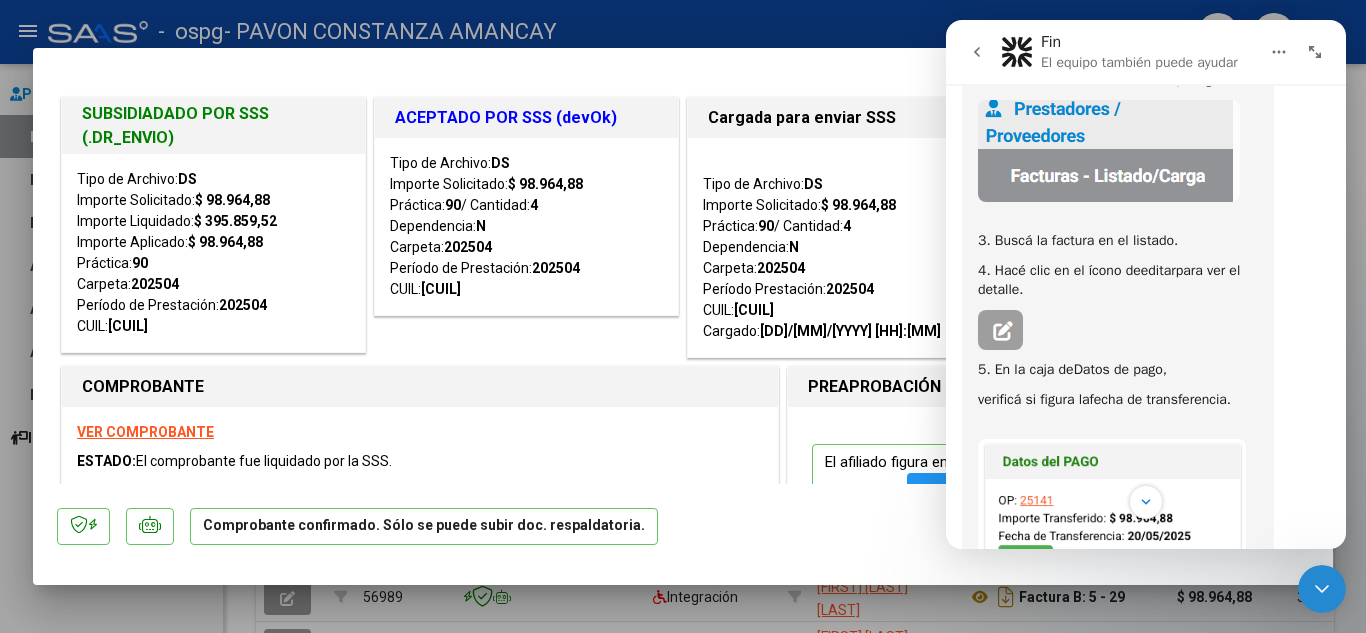 click 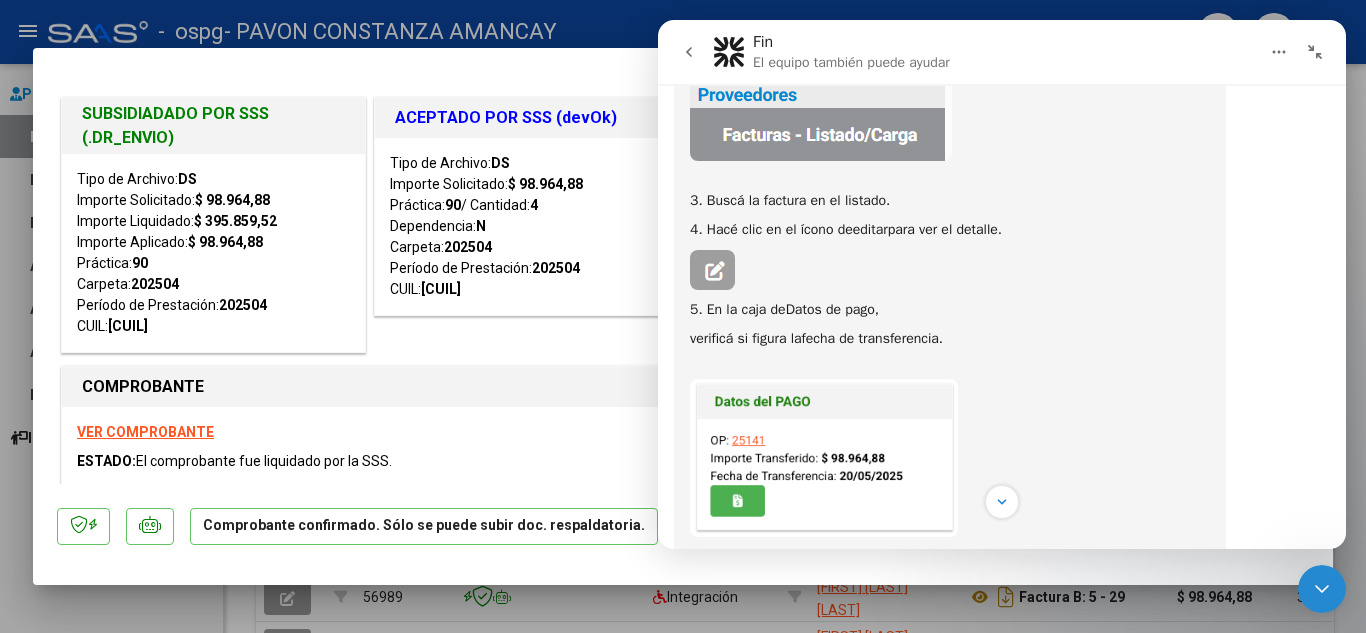 scroll, scrollTop: 279, scrollLeft: 0, axis: vertical 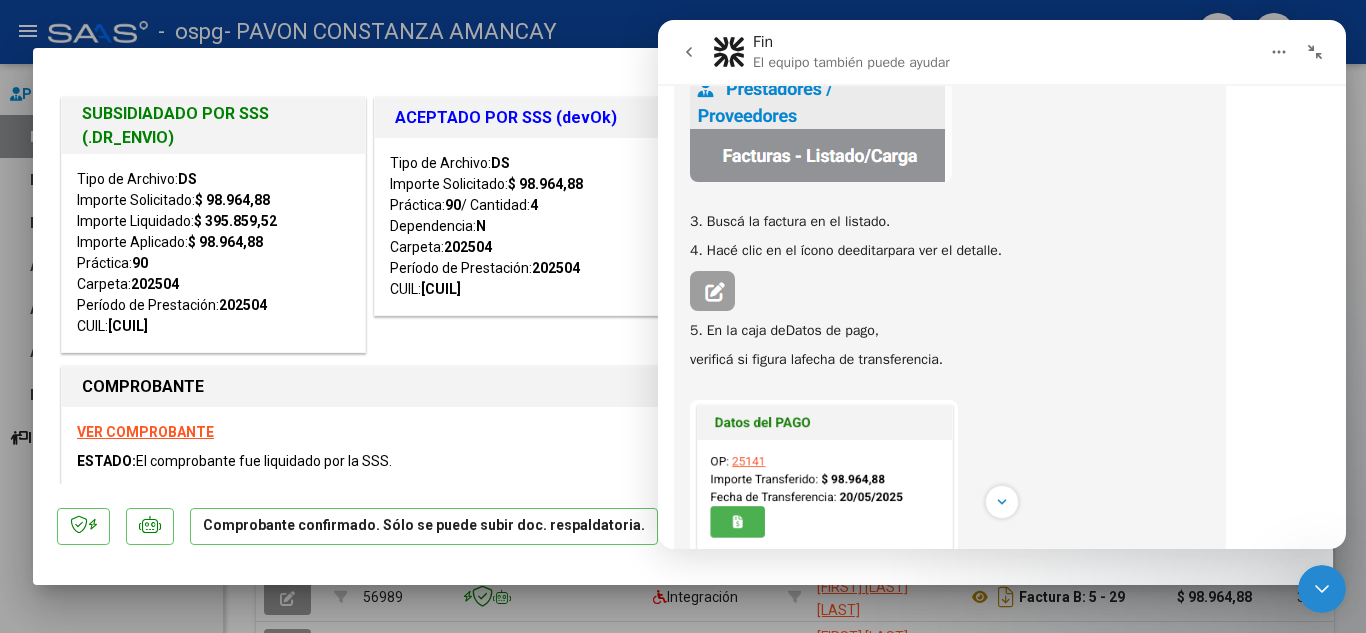 click at bounding box center (1315, 52) 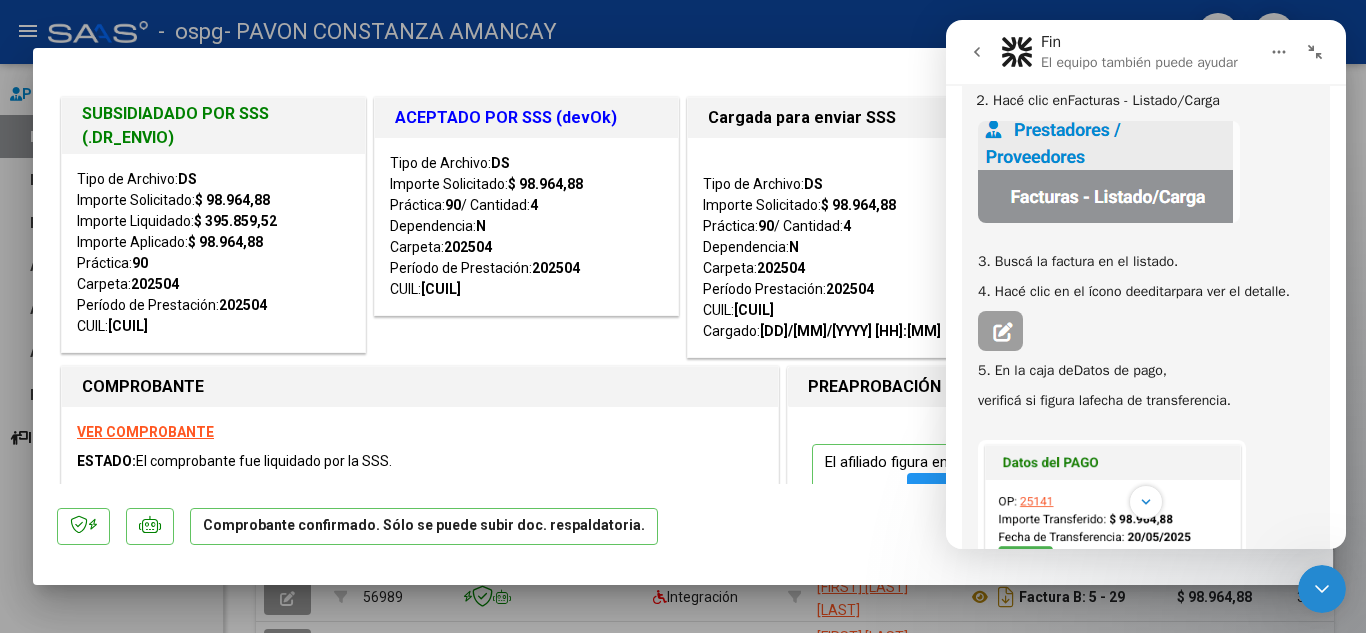 scroll, scrollTop: 300, scrollLeft: 0, axis: vertical 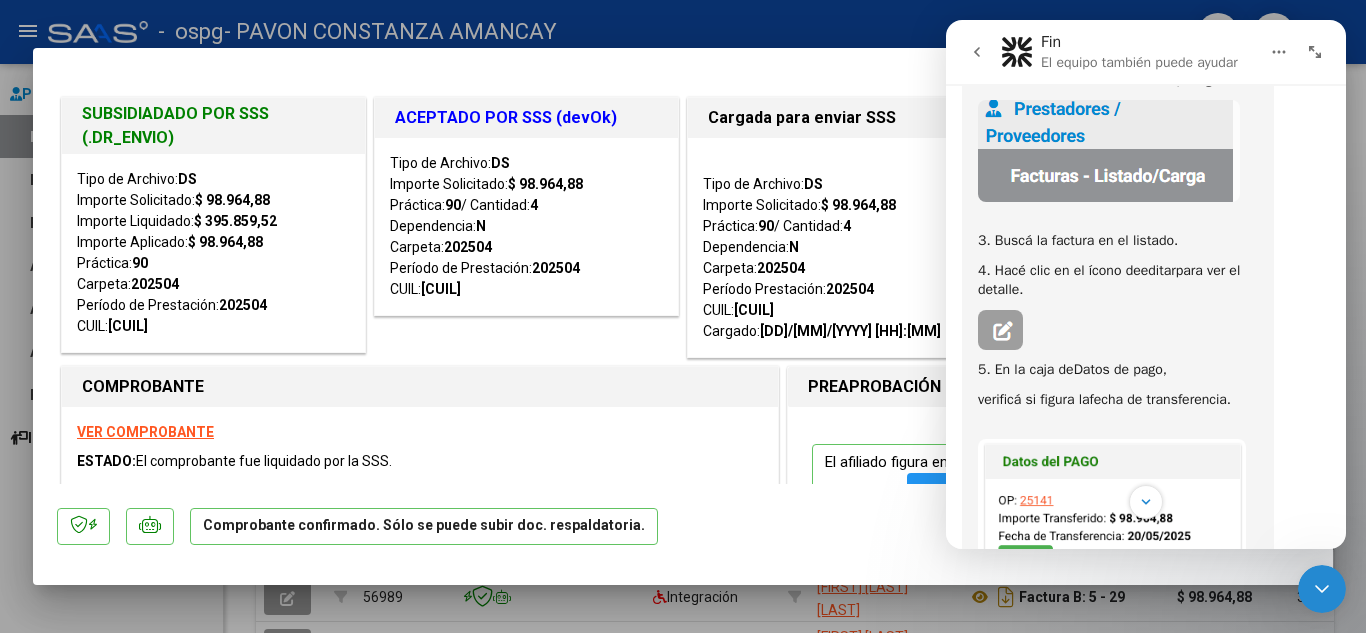 click 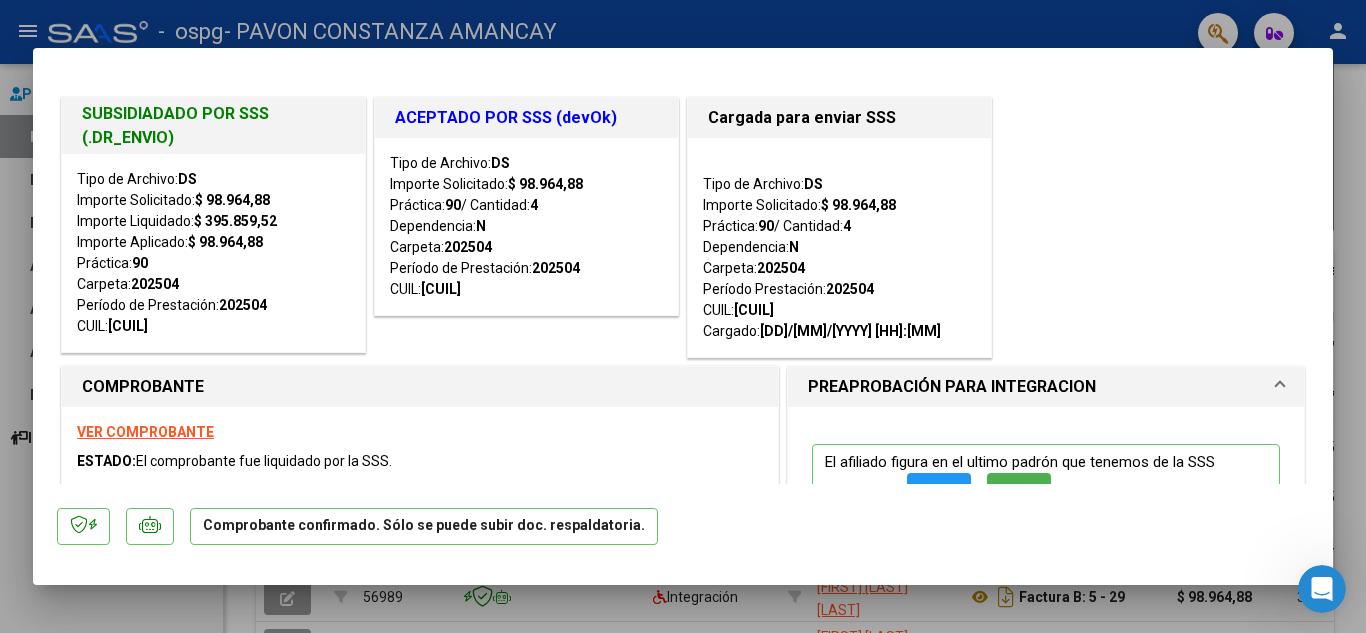 scroll, scrollTop: 0, scrollLeft: 0, axis: both 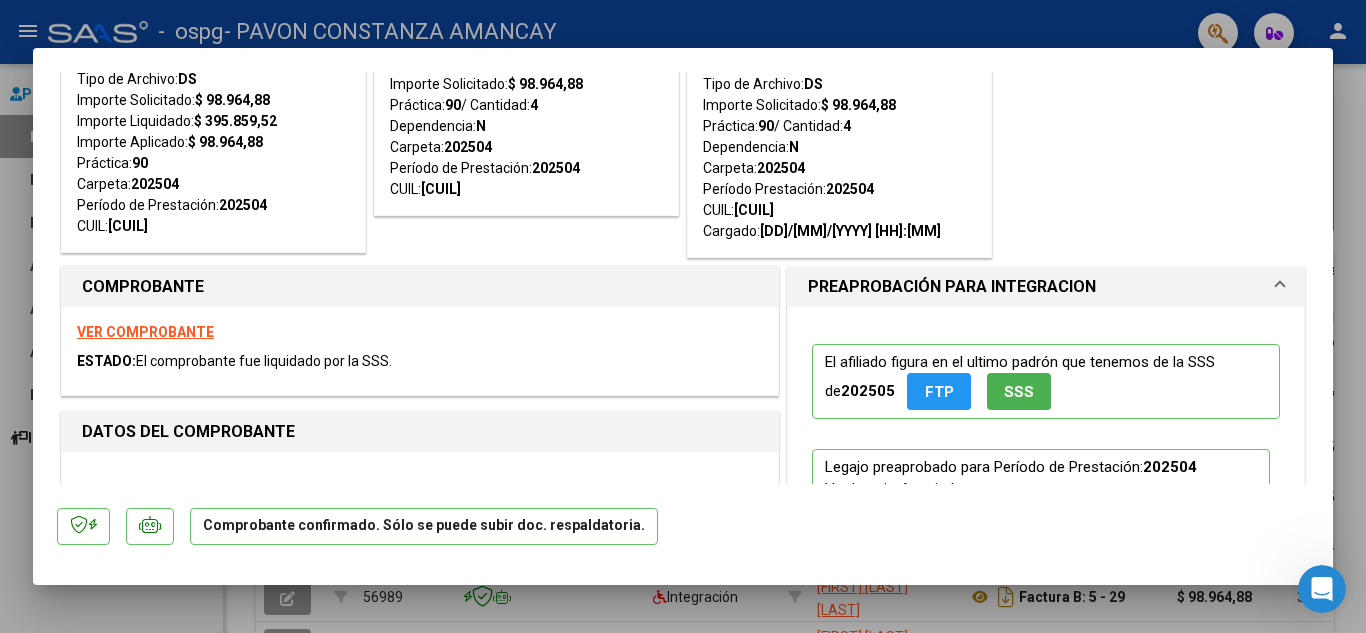 click on "VER COMPROBANTE" at bounding box center [145, 332] 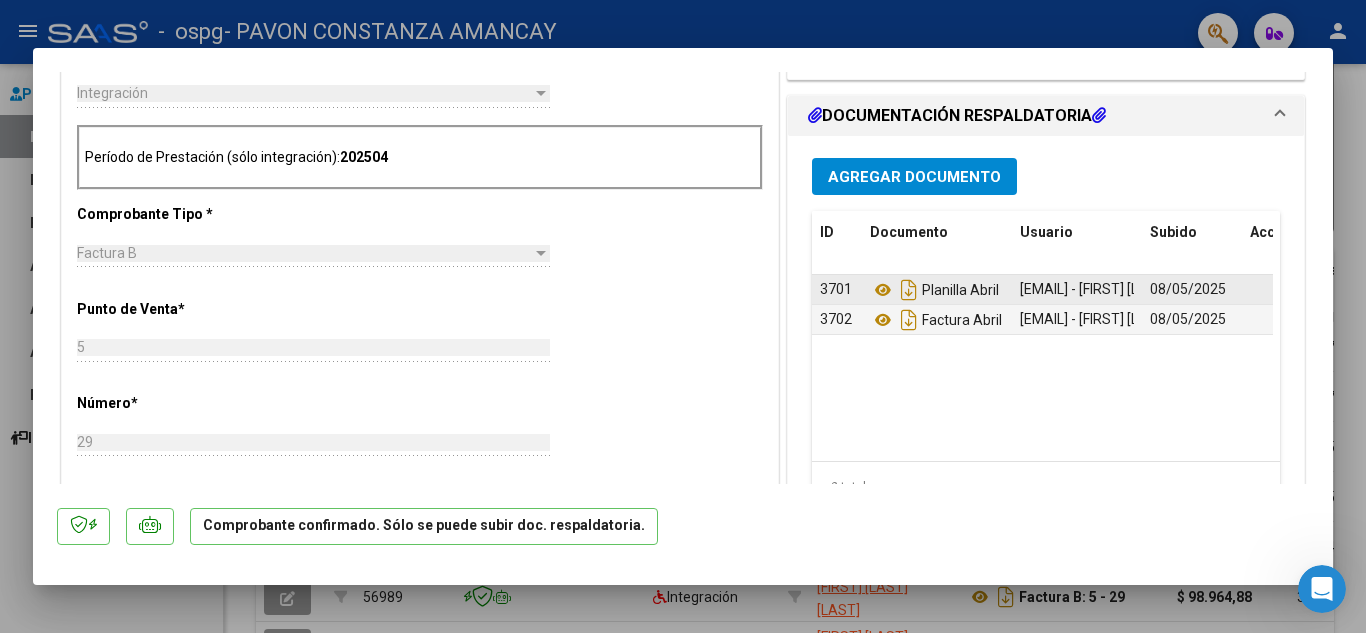 scroll, scrollTop: 700, scrollLeft: 0, axis: vertical 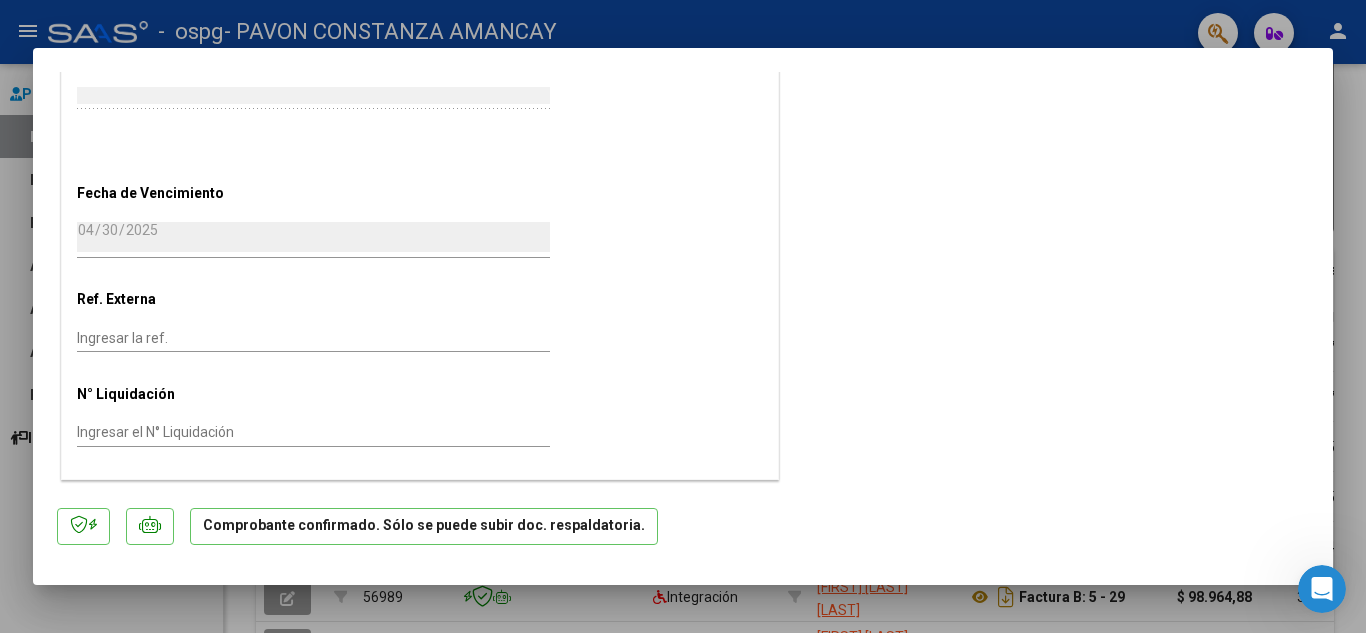 click 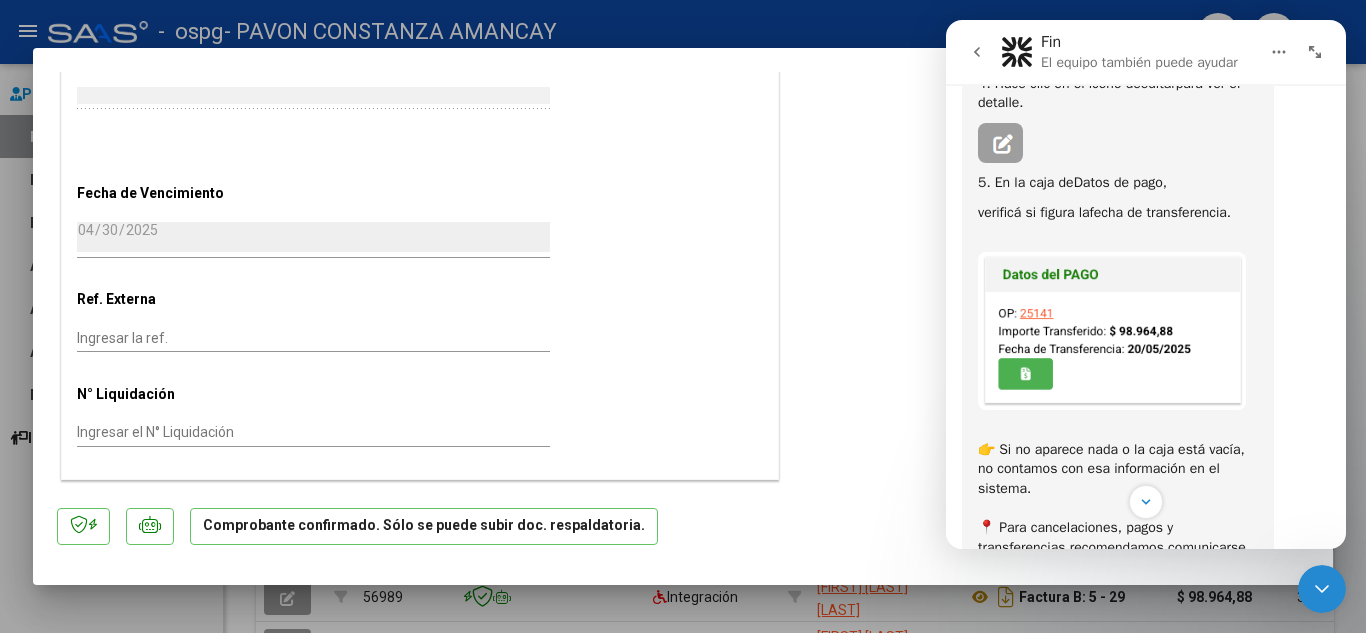 scroll, scrollTop: 435, scrollLeft: 0, axis: vertical 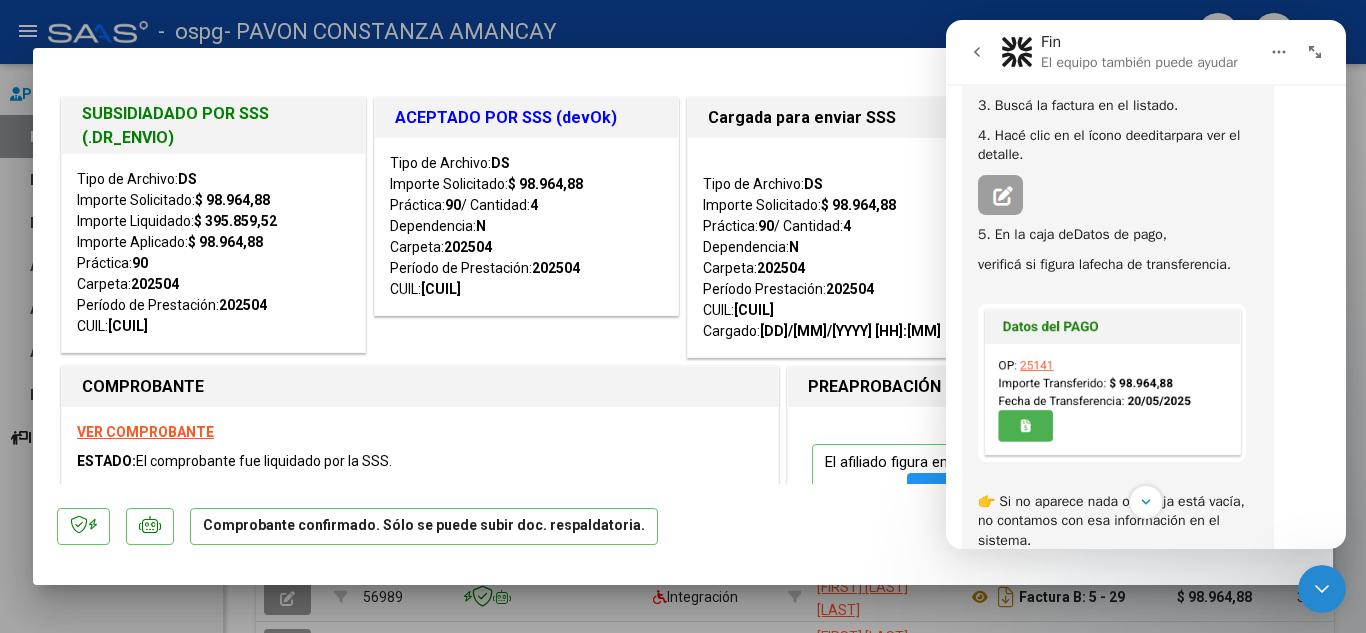 click 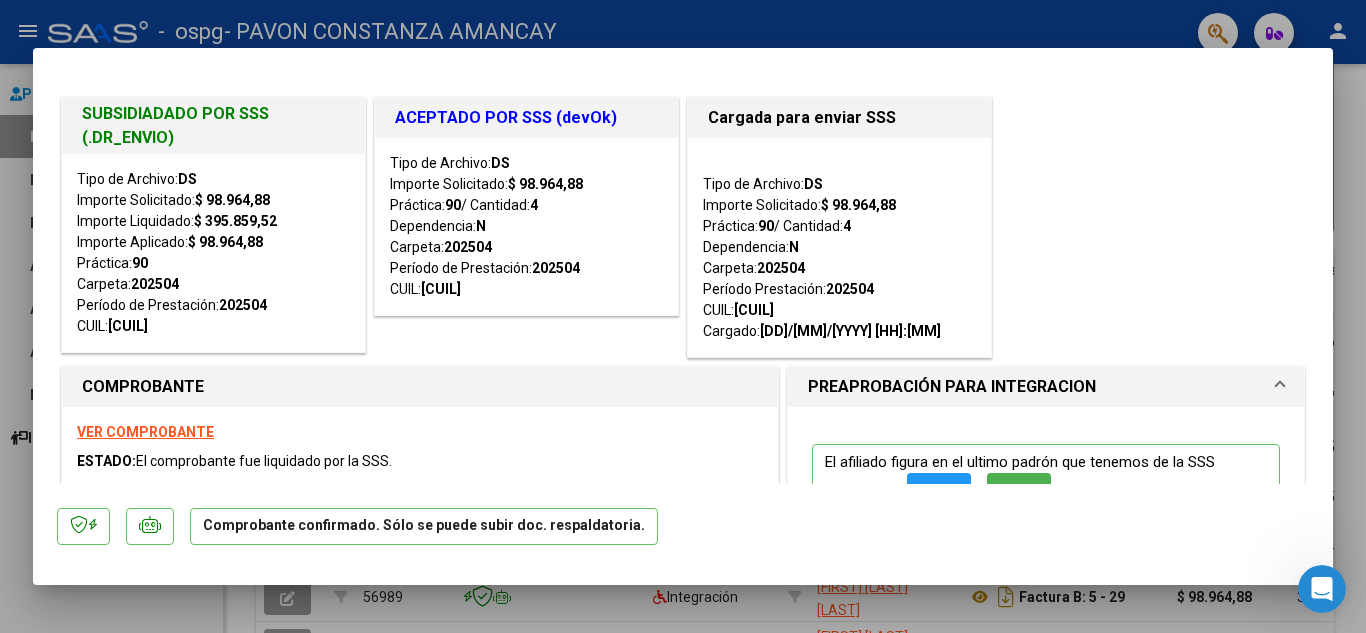 click at bounding box center [683, 316] 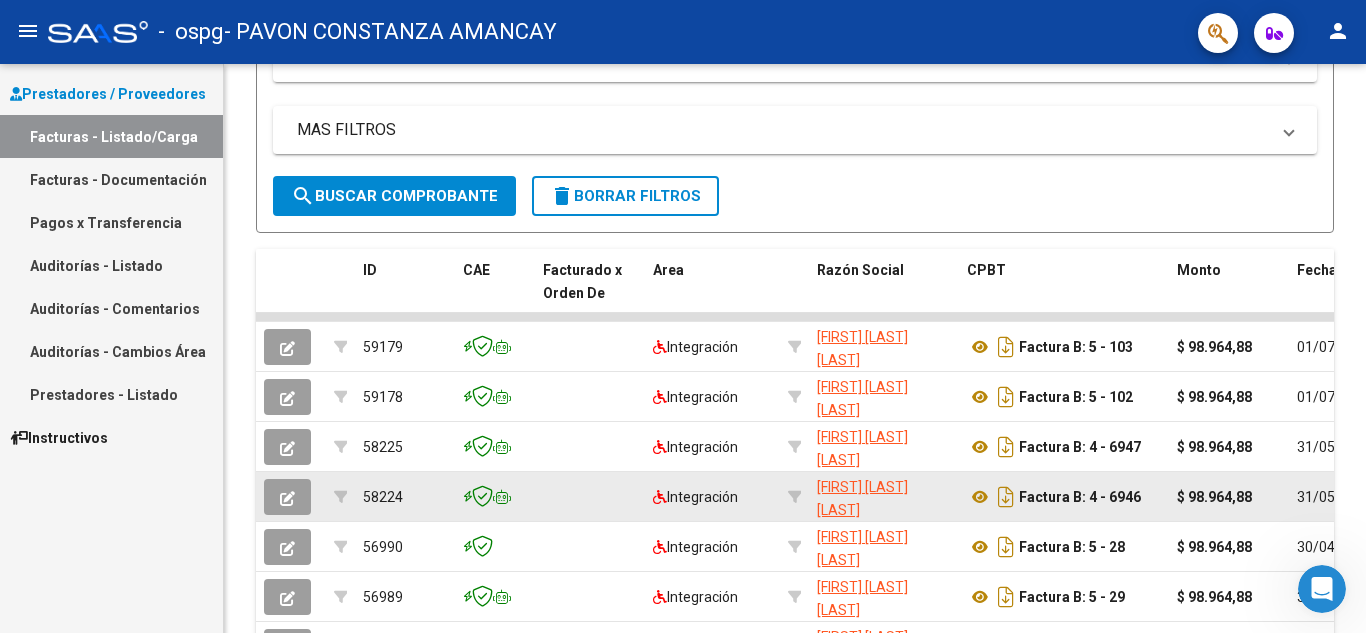scroll, scrollTop: 696, scrollLeft: 0, axis: vertical 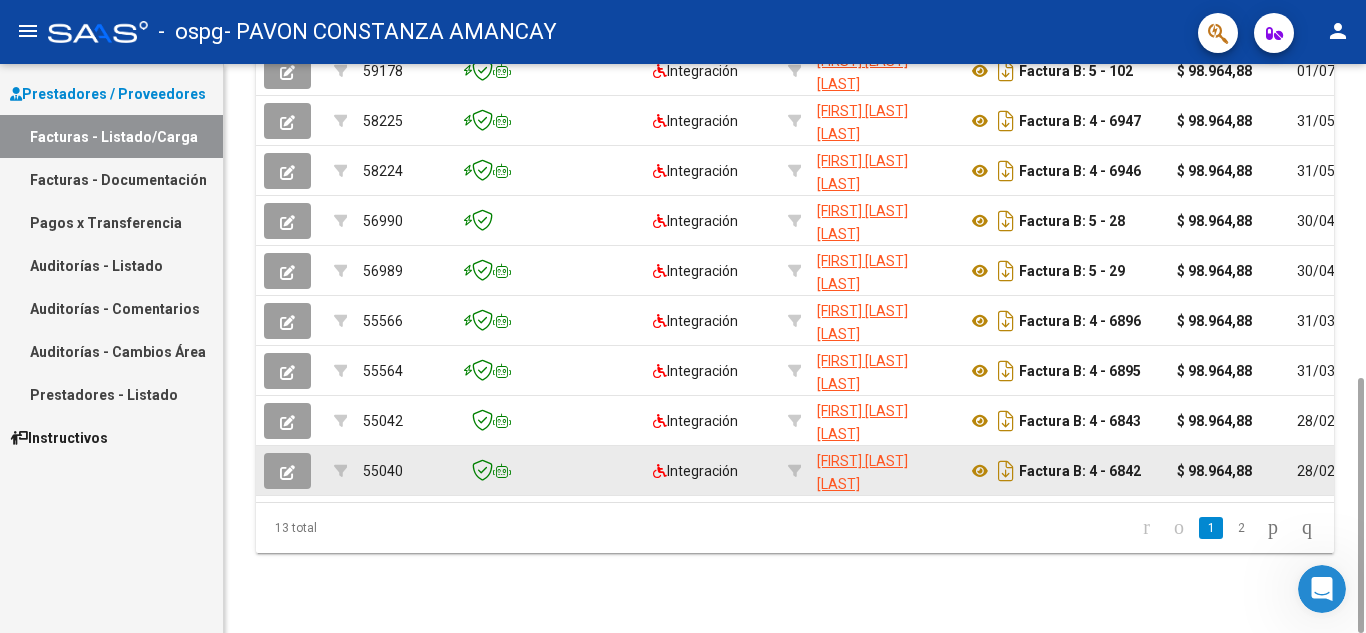 click 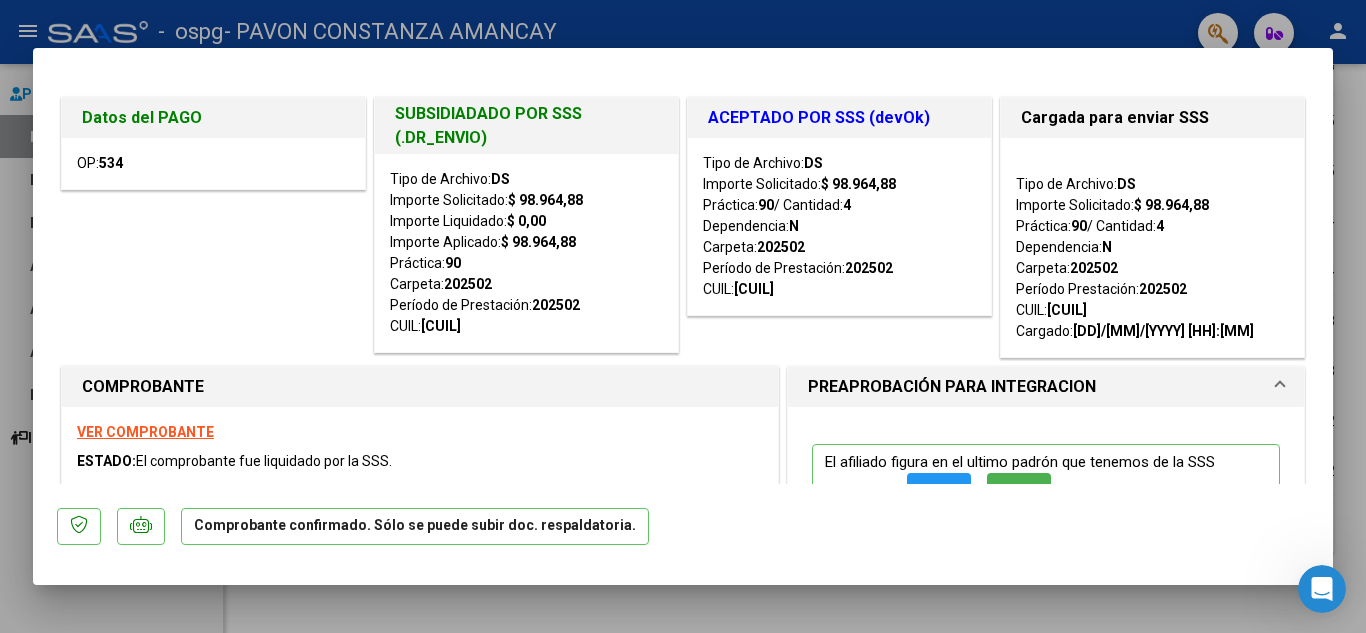 click at bounding box center [683, 316] 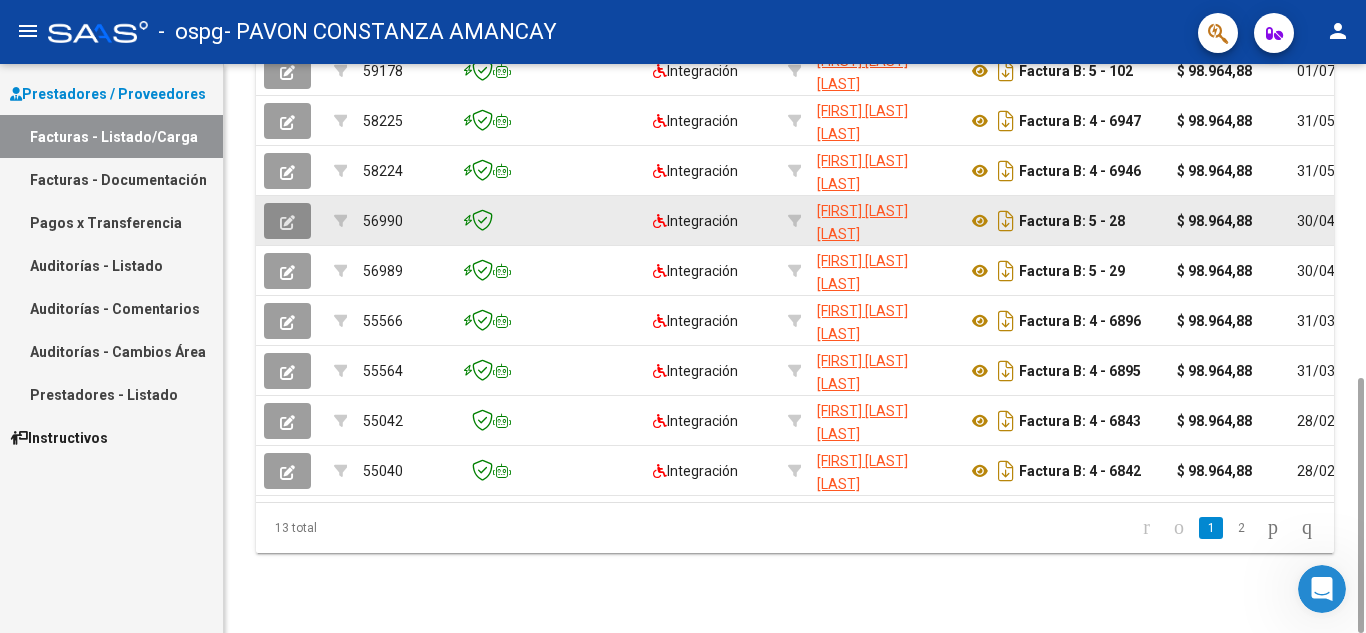 click 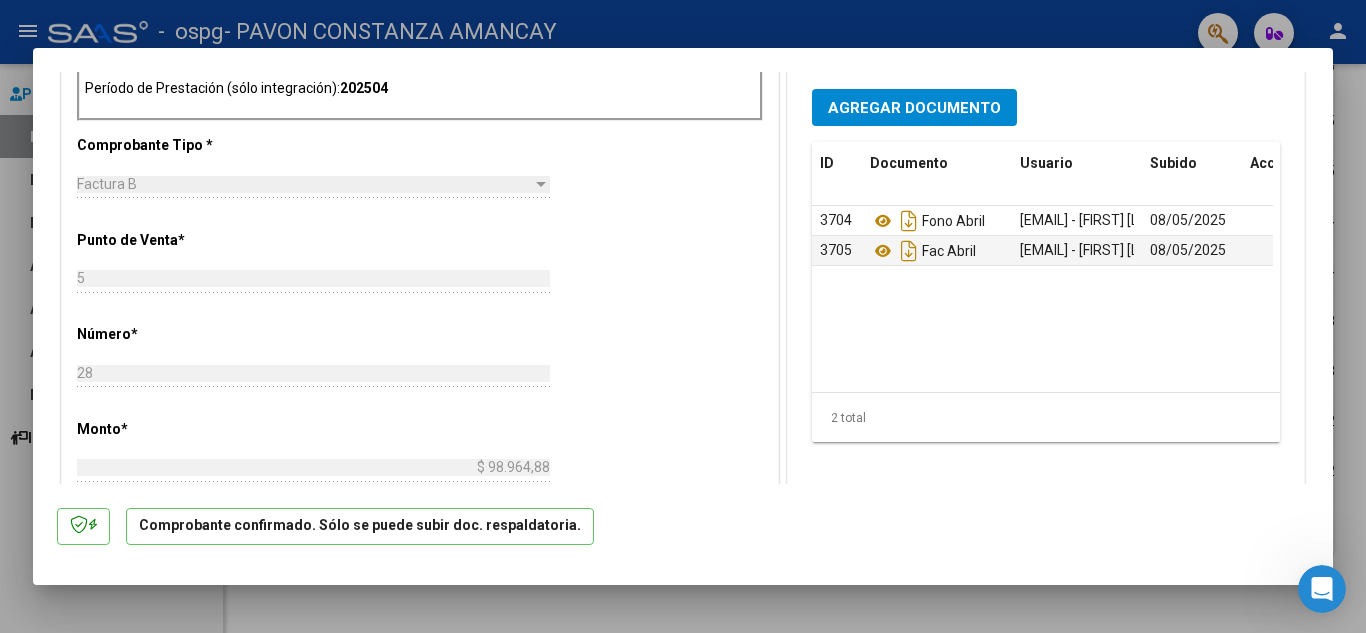 scroll, scrollTop: 757, scrollLeft: 0, axis: vertical 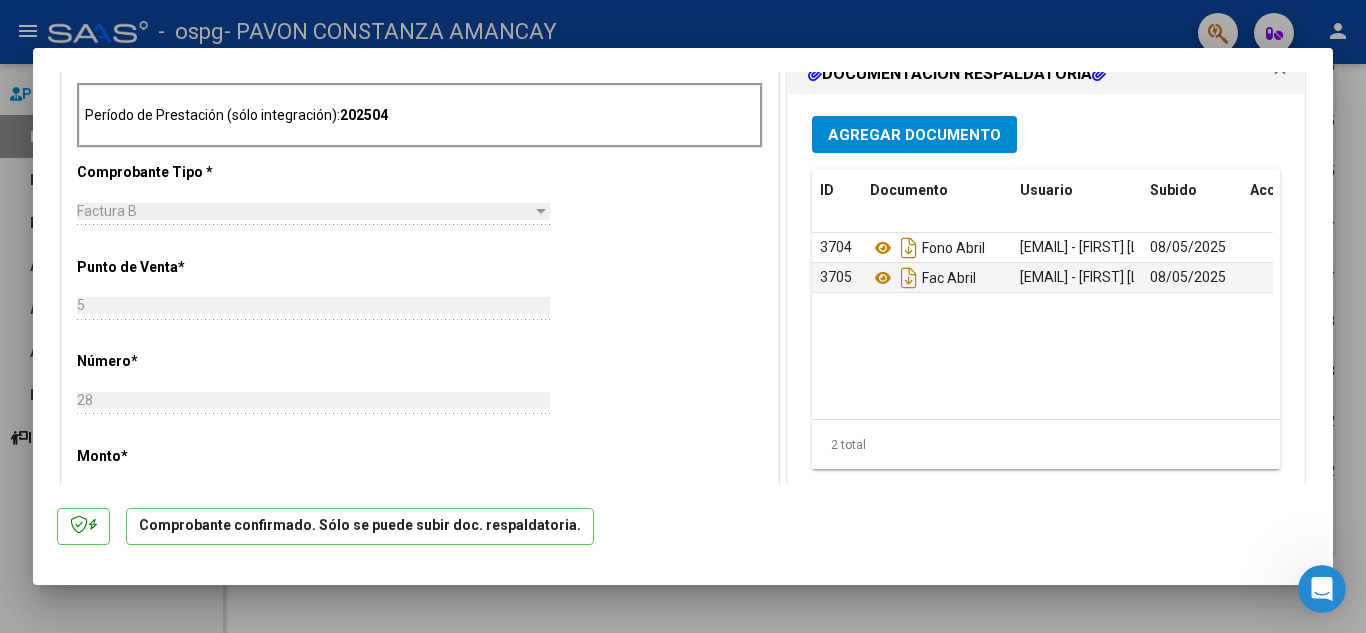 click at bounding box center (1322, 589) 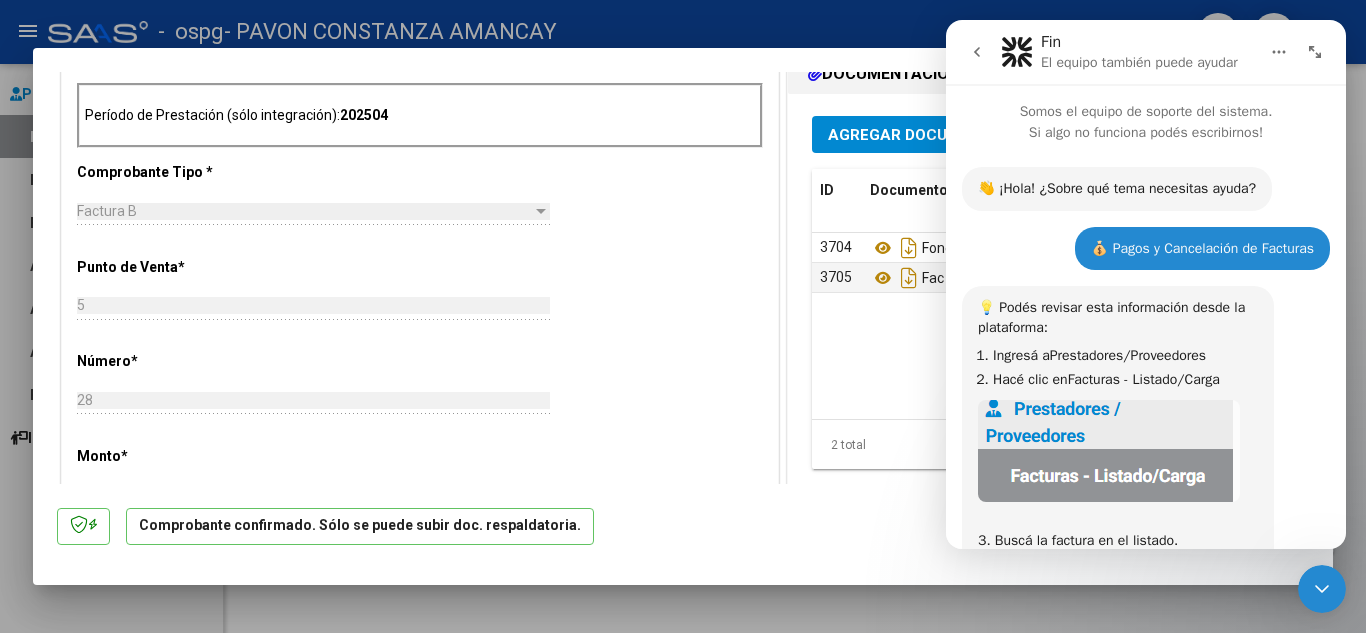 scroll, scrollTop: 835, scrollLeft: 0, axis: vertical 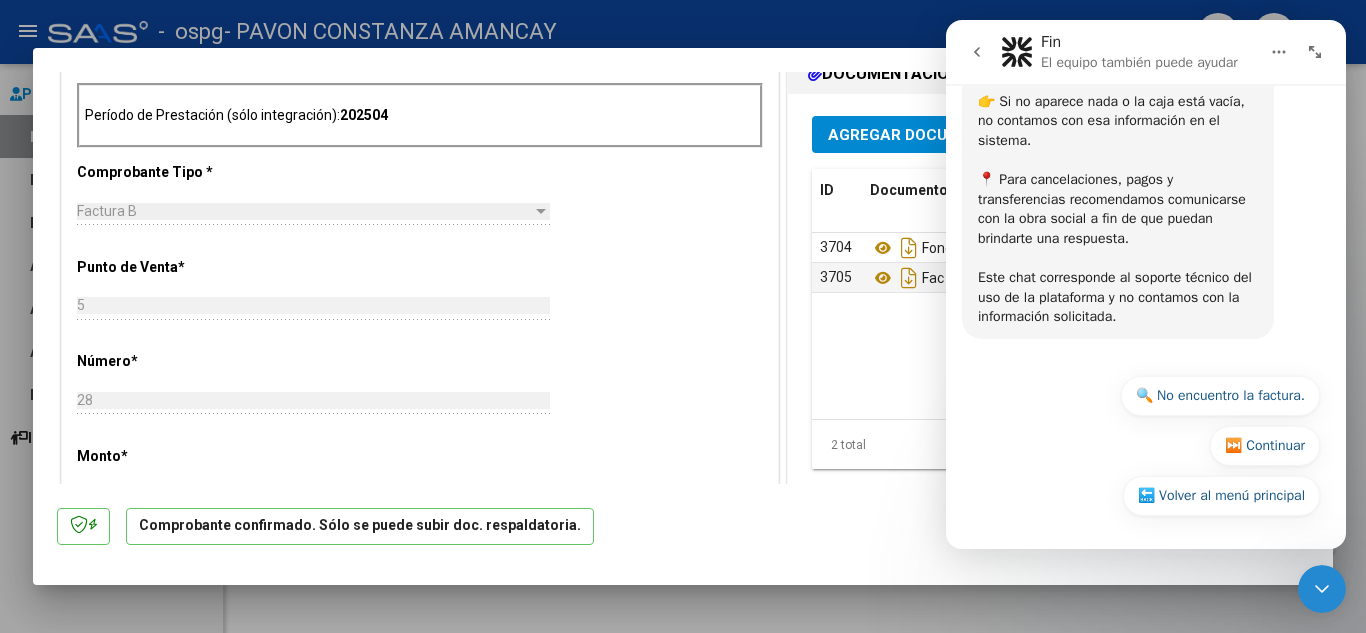 click at bounding box center [1315, 52] 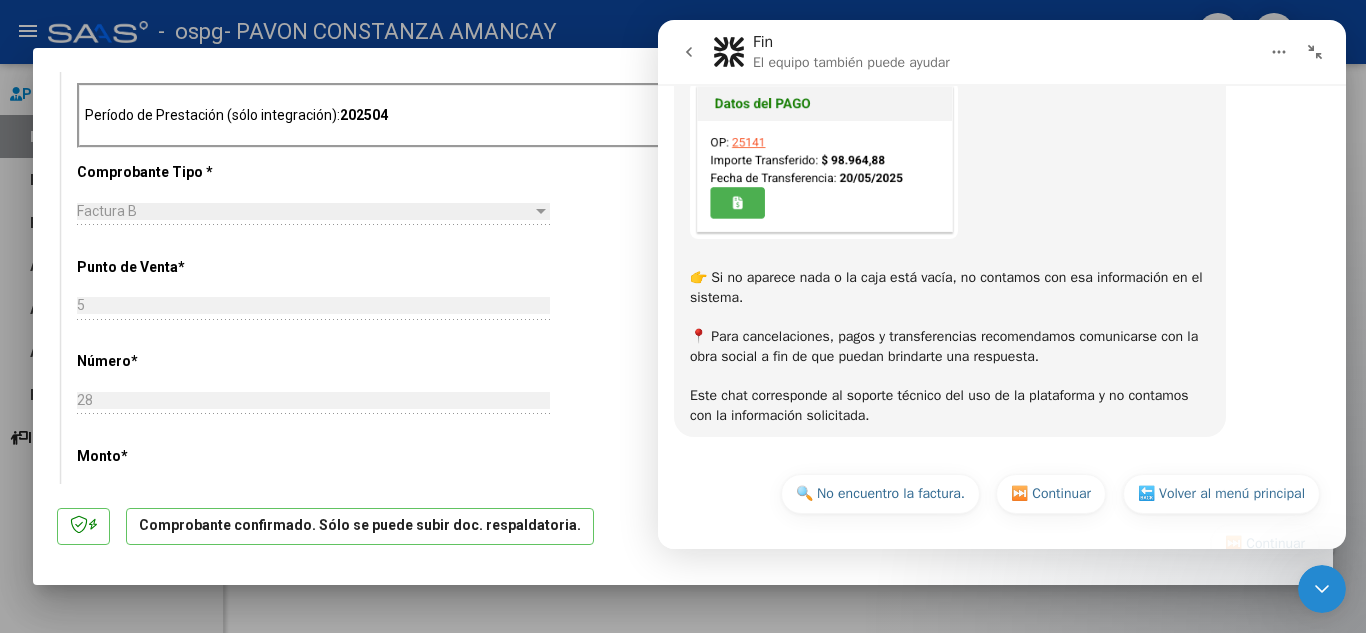scroll, scrollTop: 598, scrollLeft: 0, axis: vertical 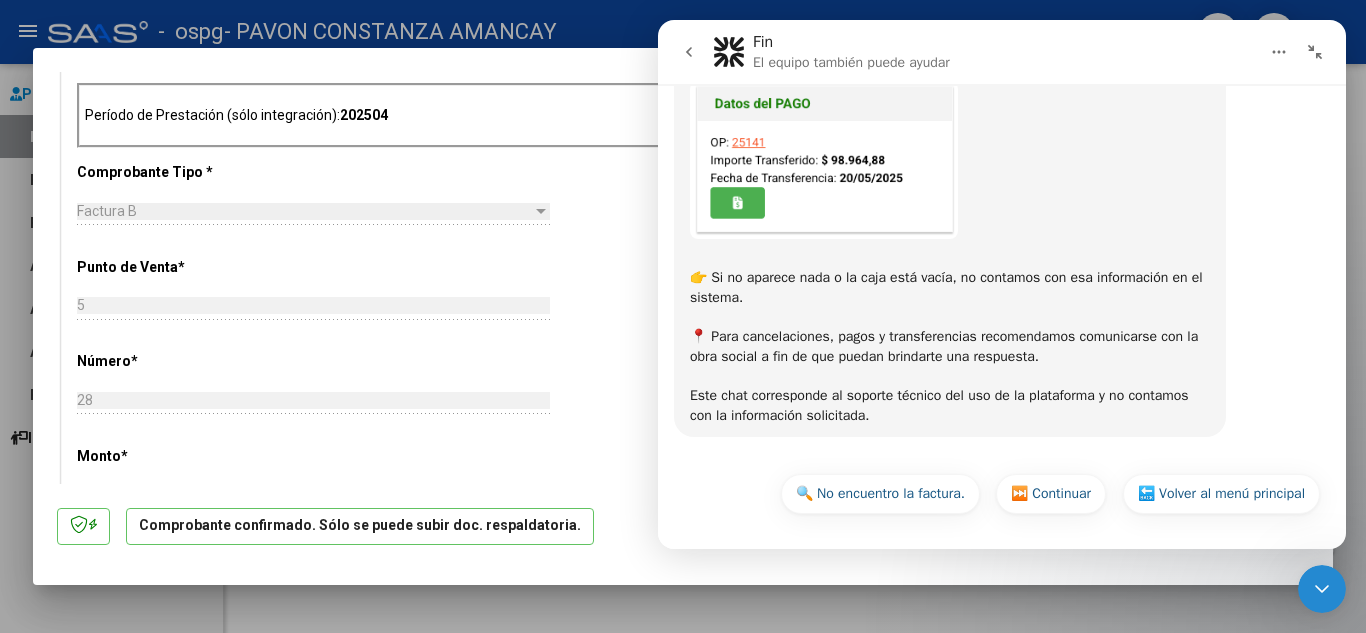 click at bounding box center (1315, 52) 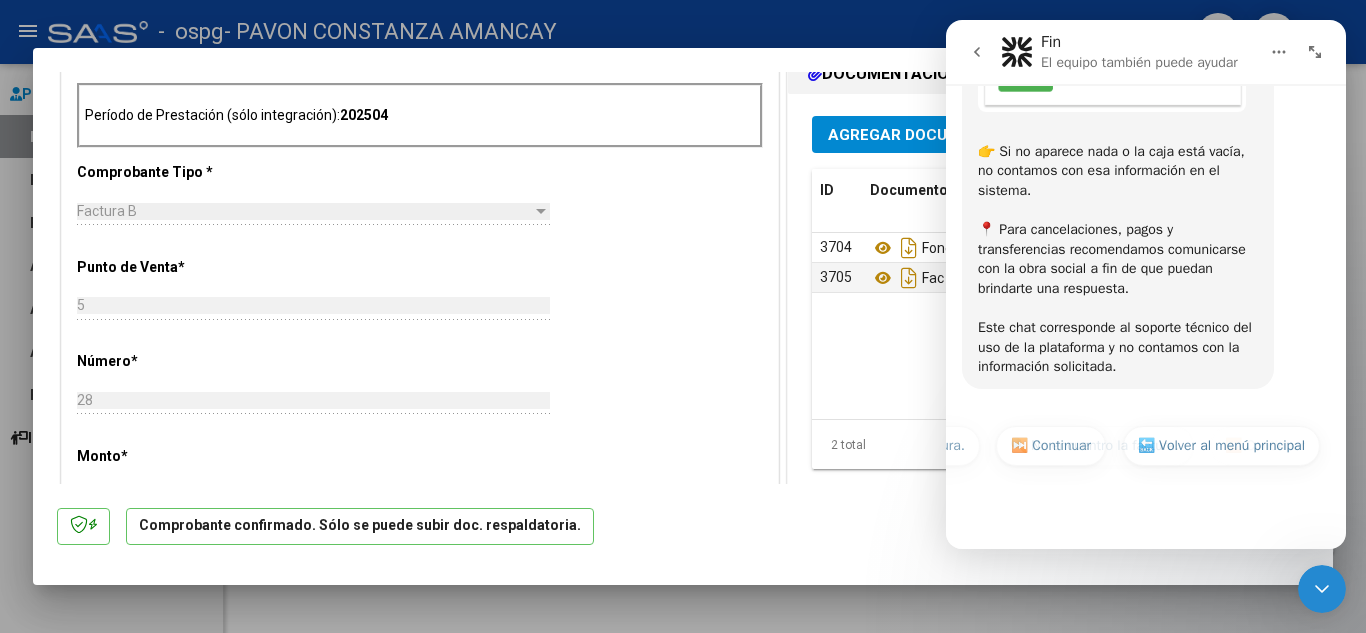 scroll, scrollTop: 835, scrollLeft: 0, axis: vertical 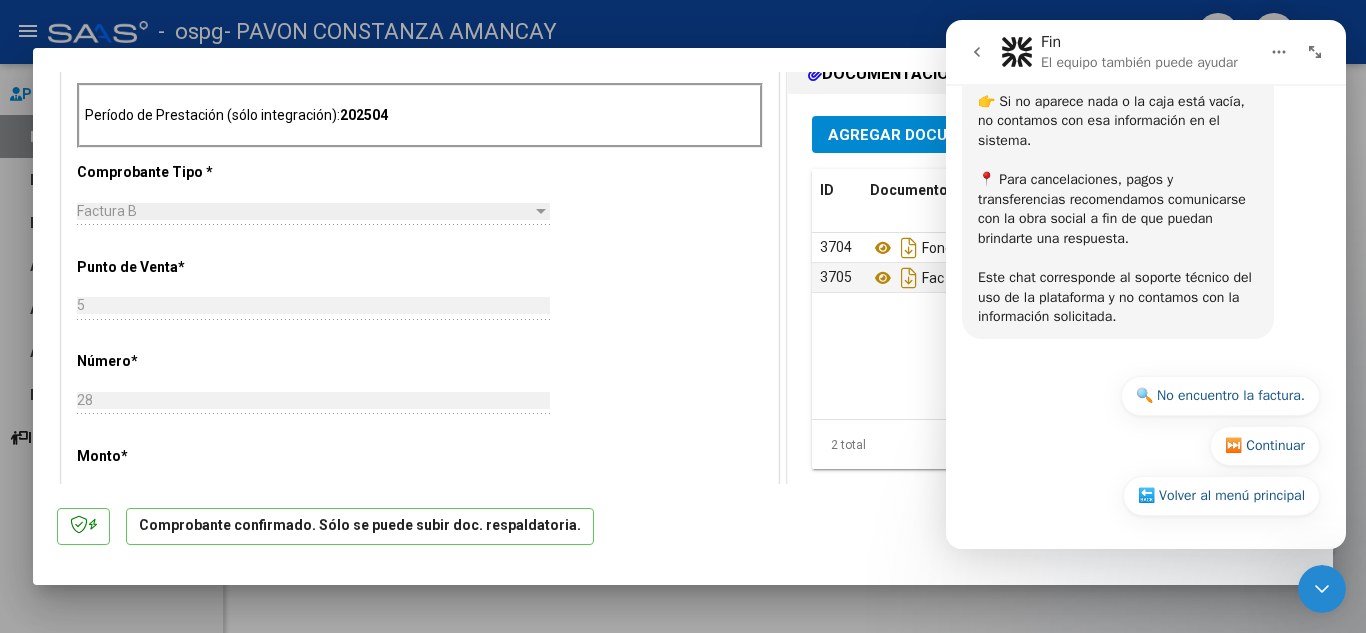 click 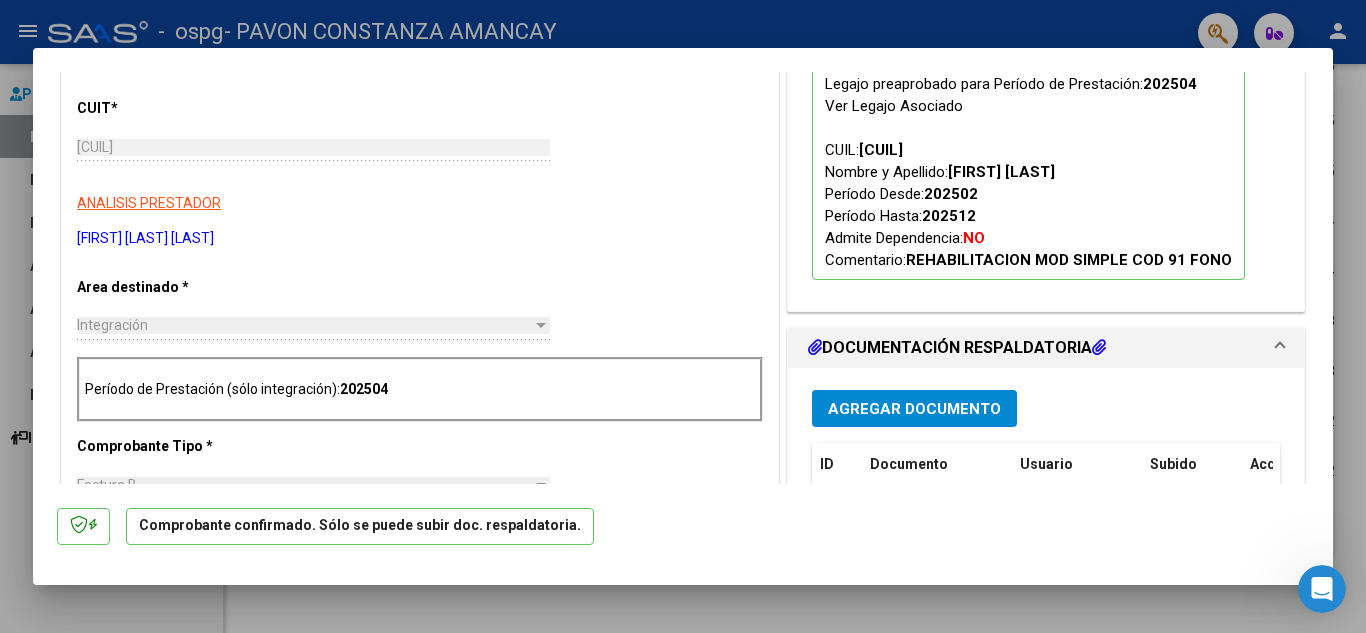 scroll, scrollTop: 457, scrollLeft: 0, axis: vertical 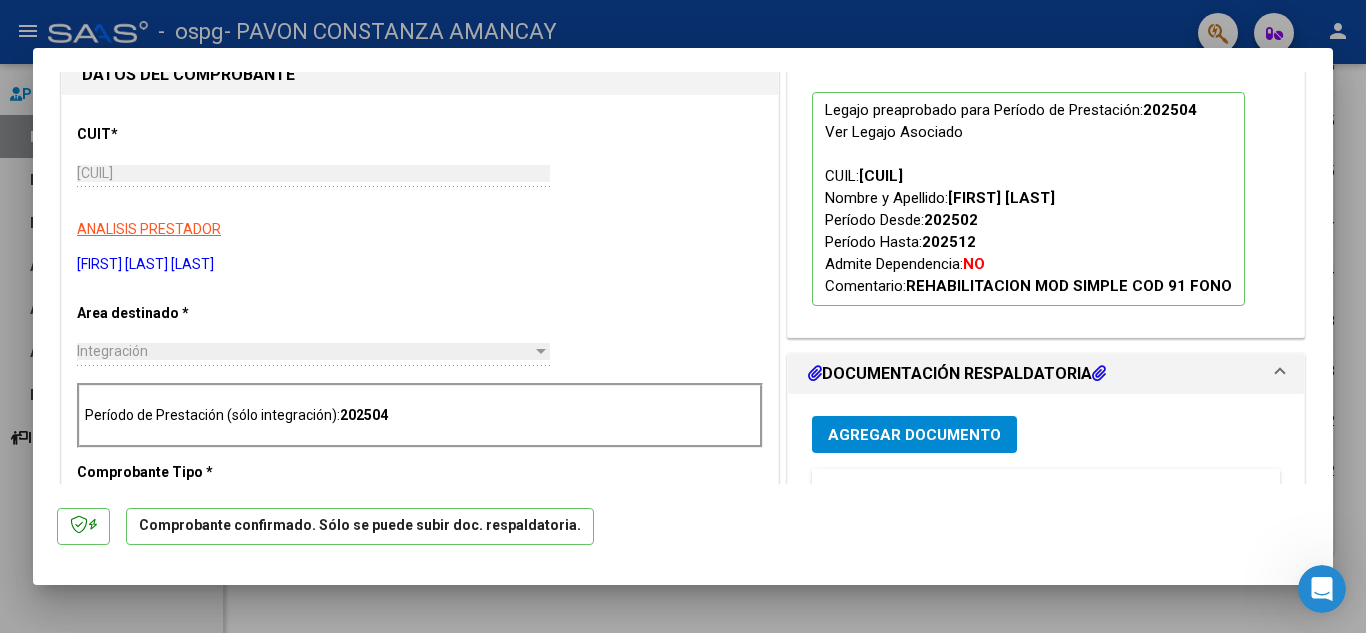click at bounding box center [683, 316] 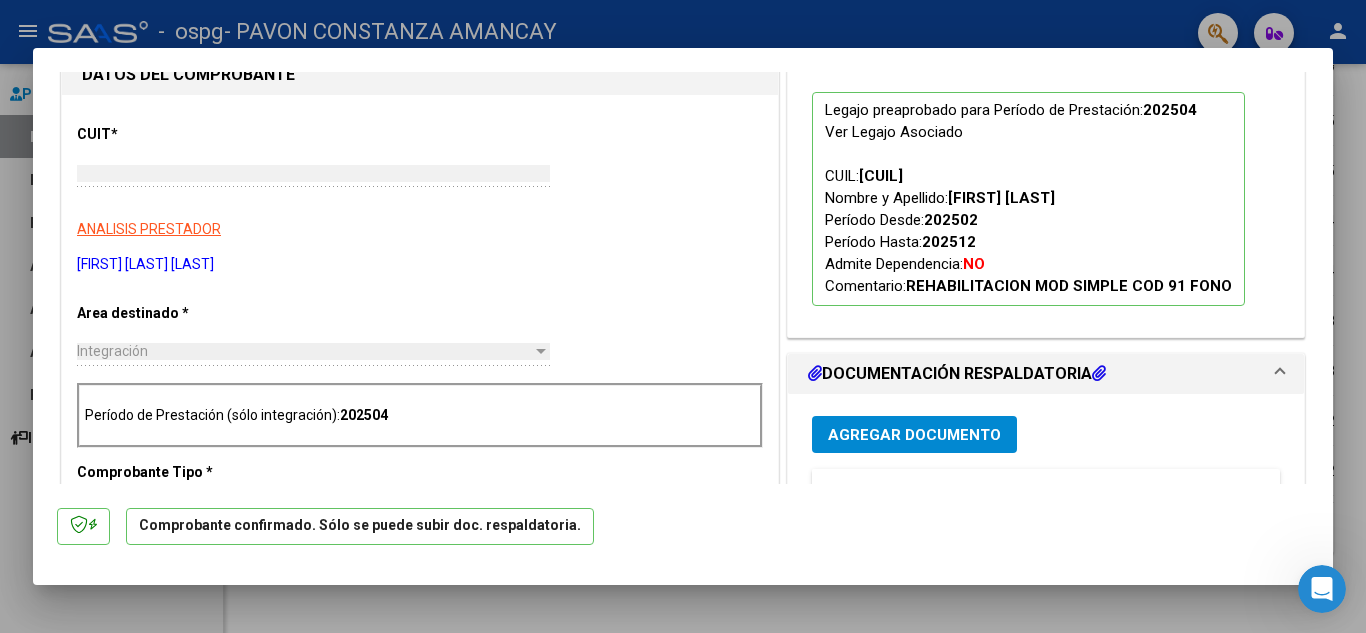 scroll, scrollTop: 0, scrollLeft: 0, axis: both 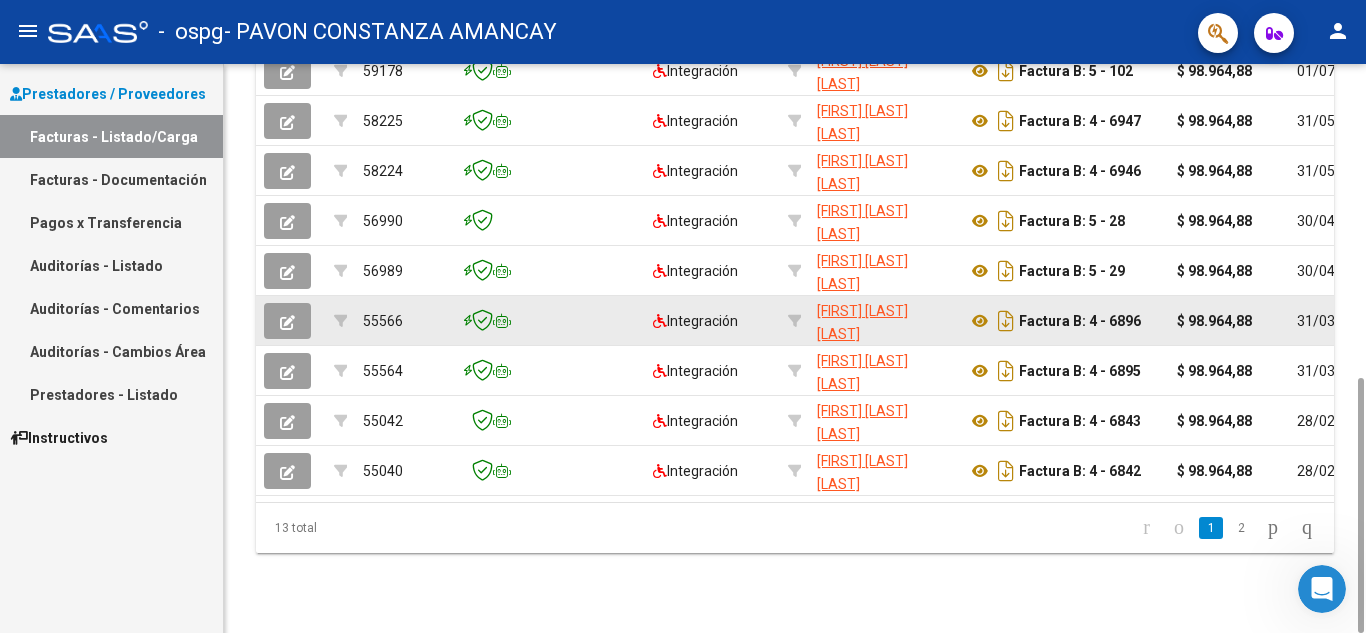 click 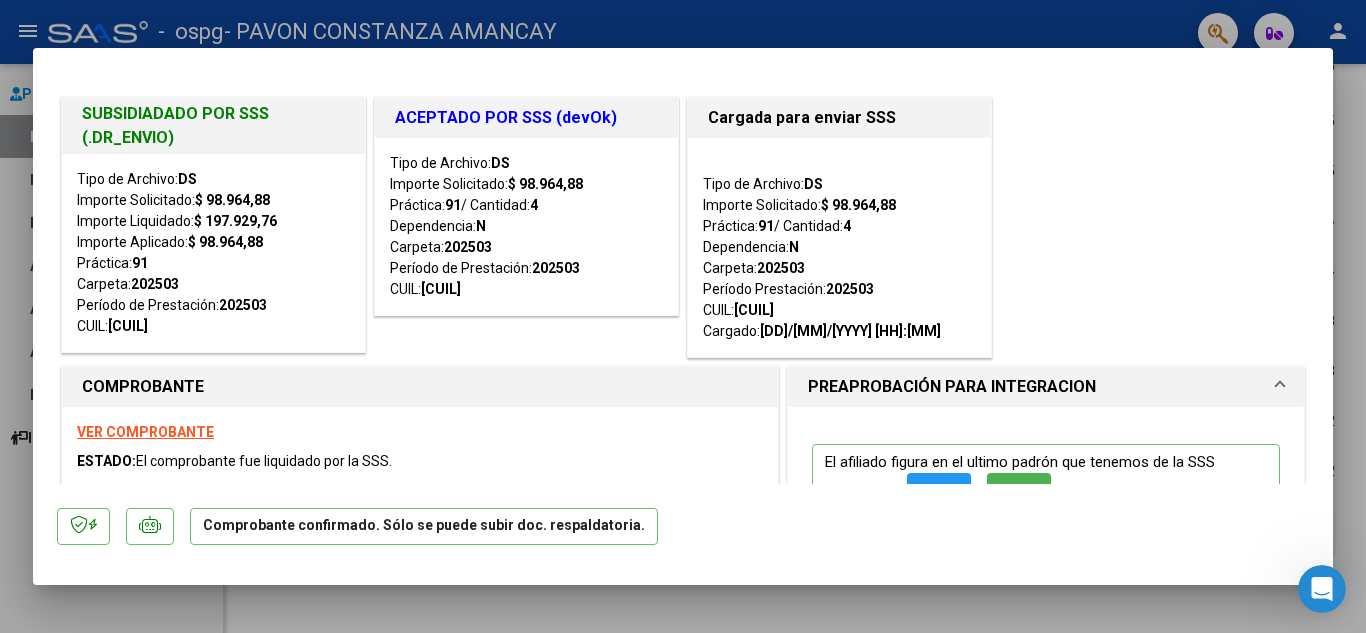 click at bounding box center [683, 316] 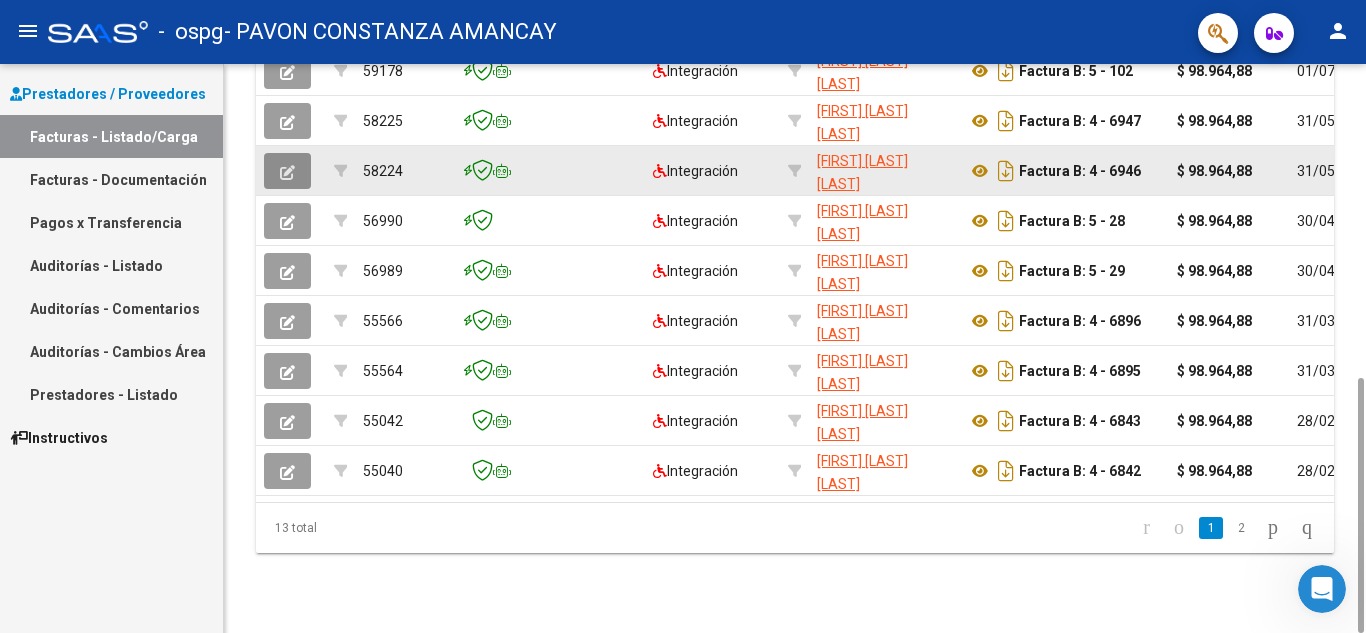 click 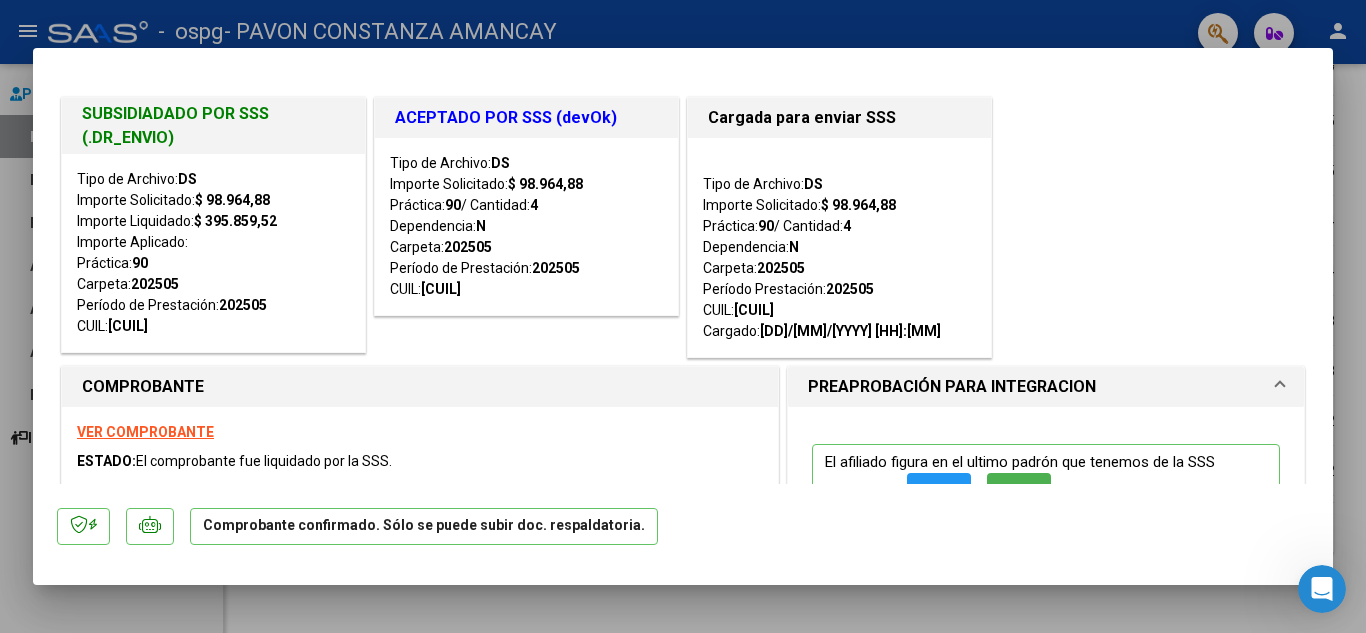 click at bounding box center (683, 316) 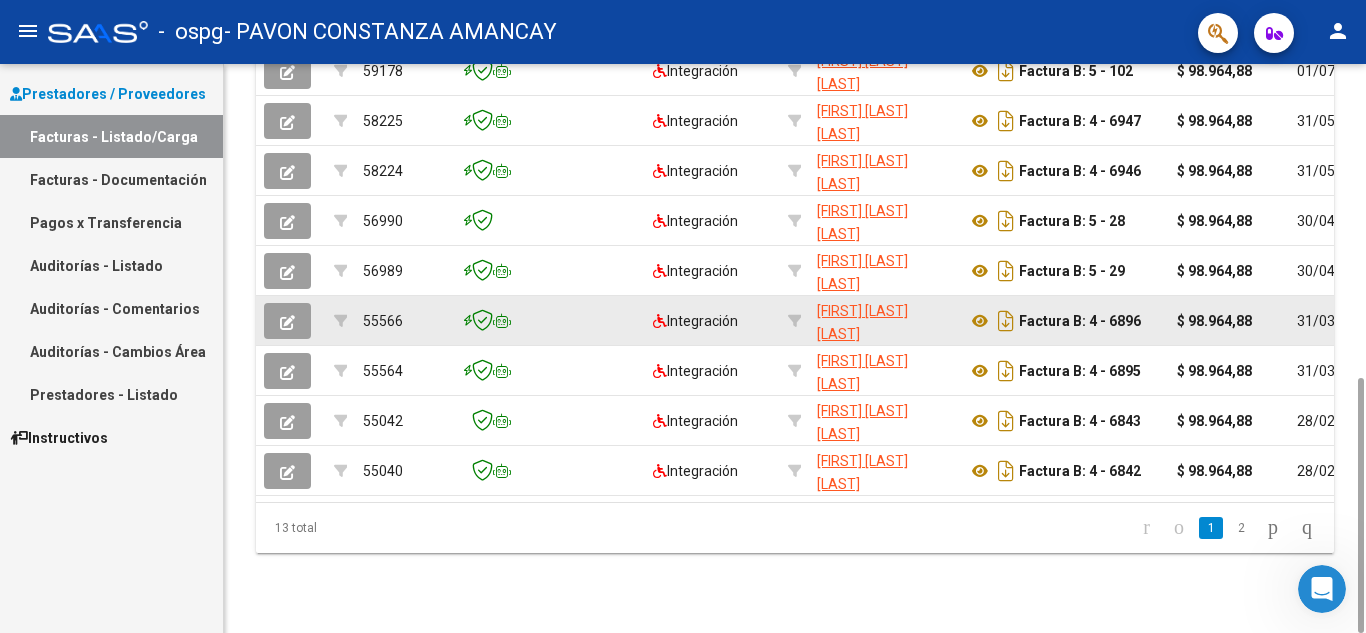 click 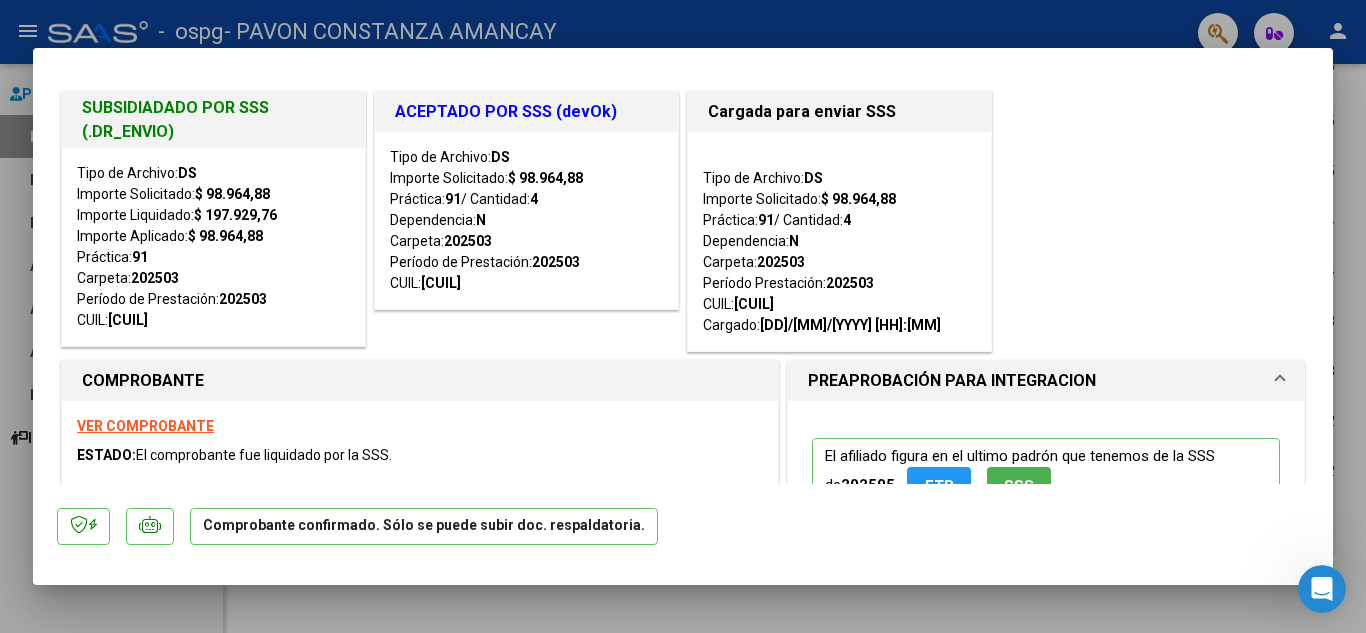 scroll, scrollTop: 0, scrollLeft: 0, axis: both 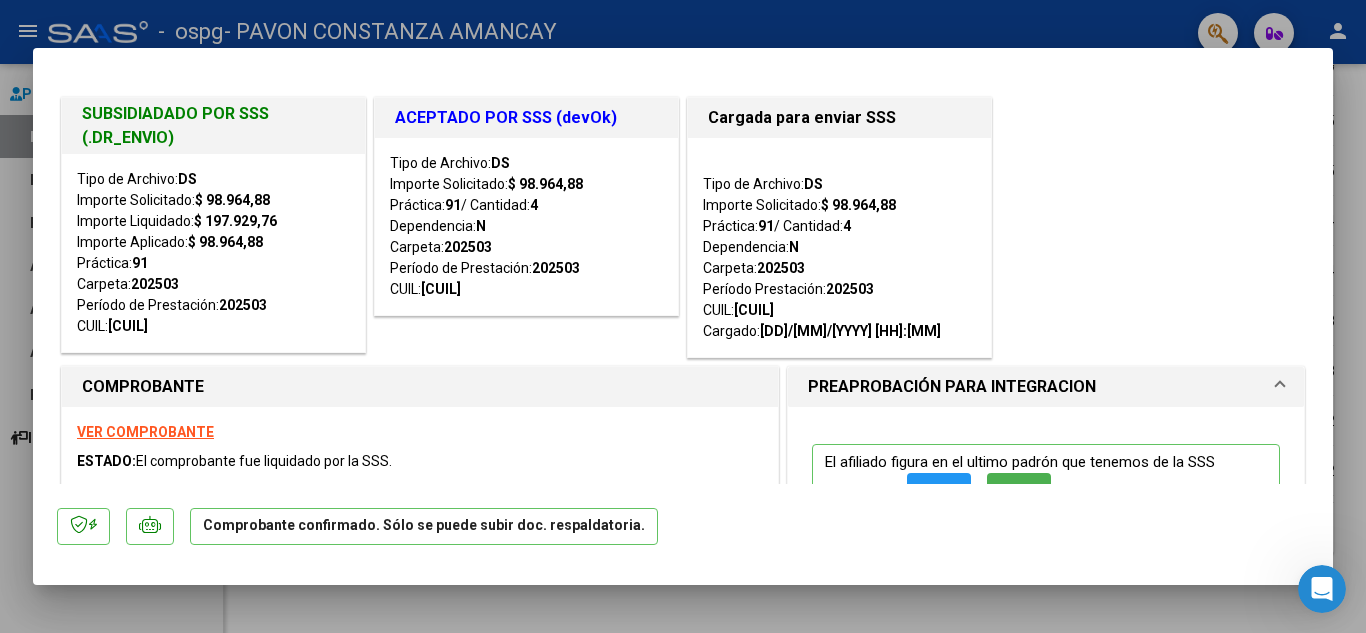 click at bounding box center [683, 316] 